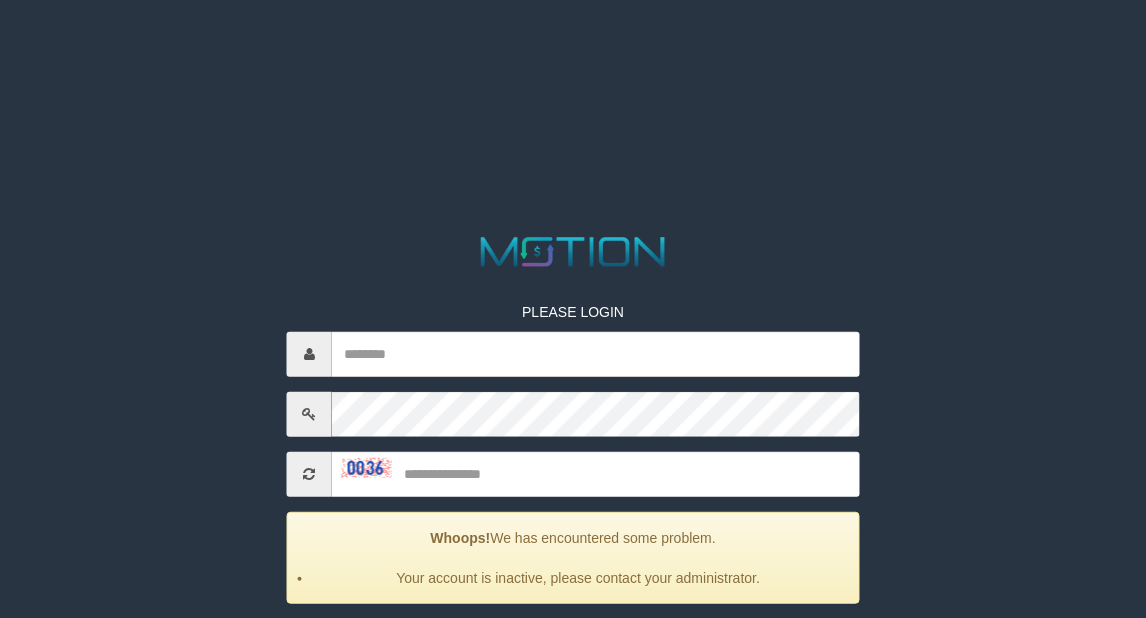 scroll, scrollTop: 0, scrollLeft: 0, axis: both 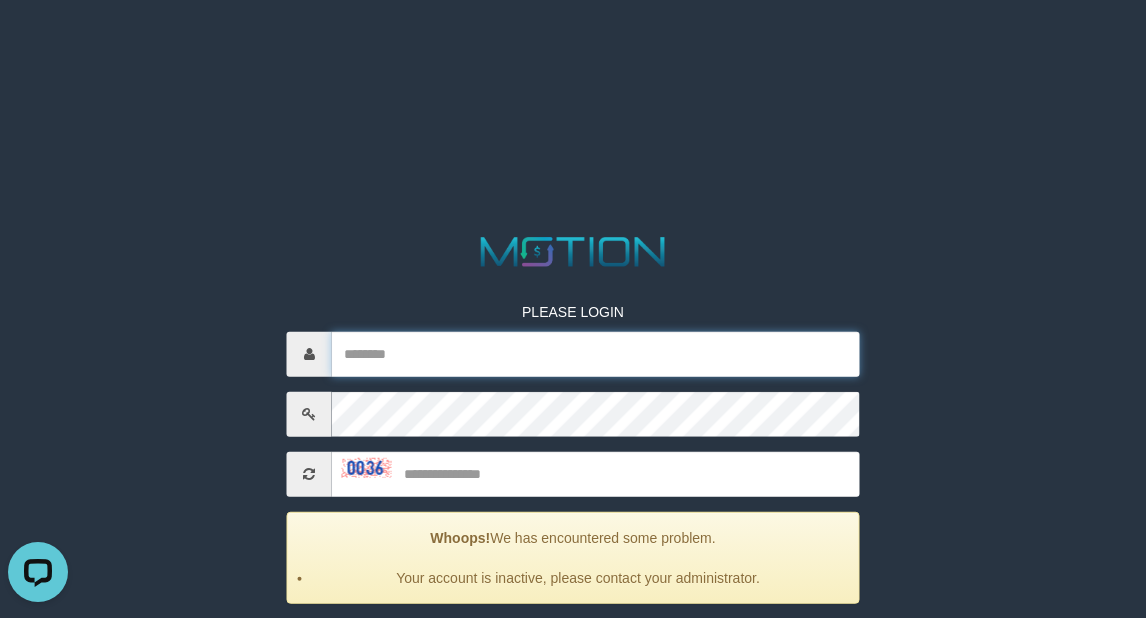 drag, startPoint x: 405, startPoint y: 342, endPoint x: 318, endPoint y: 368, distance: 90.80198 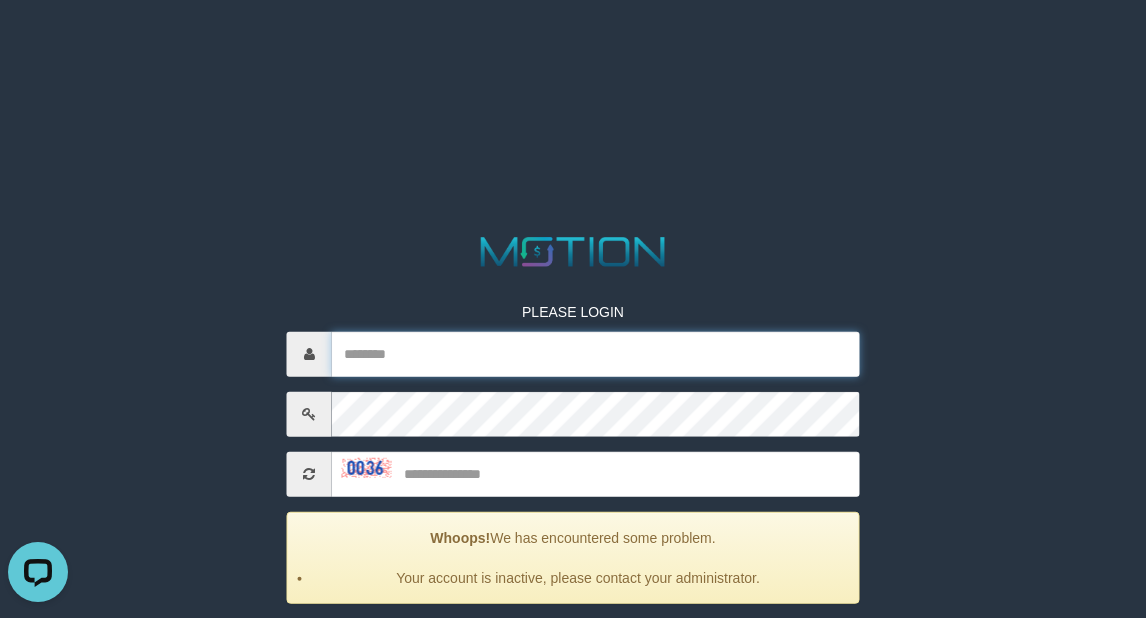 click at bounding box center (596, 353) 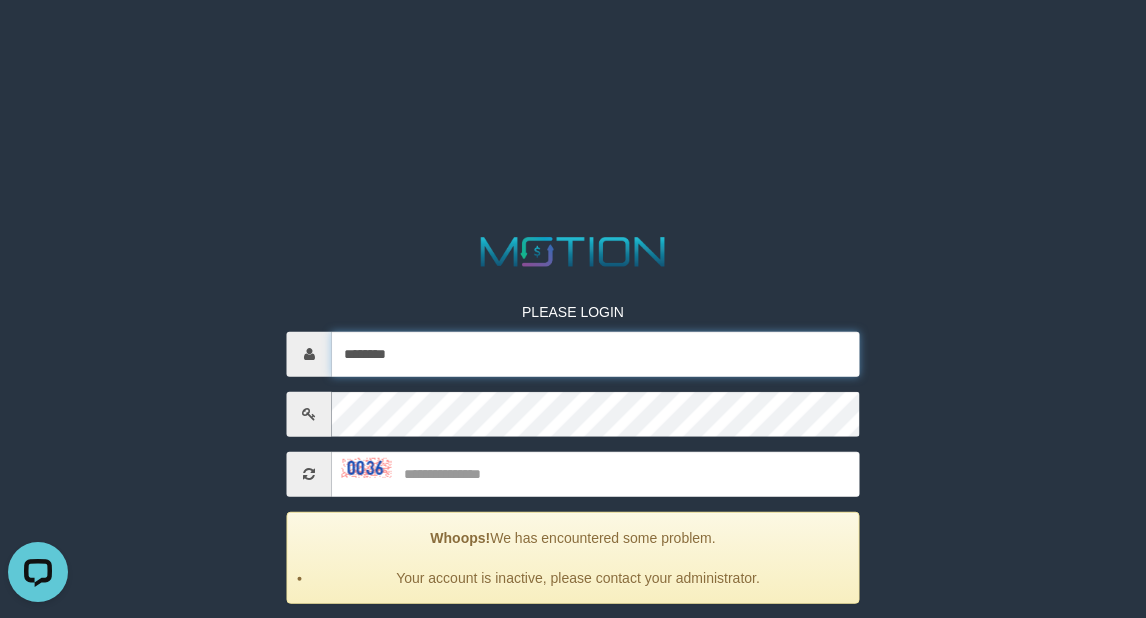 type on "********" 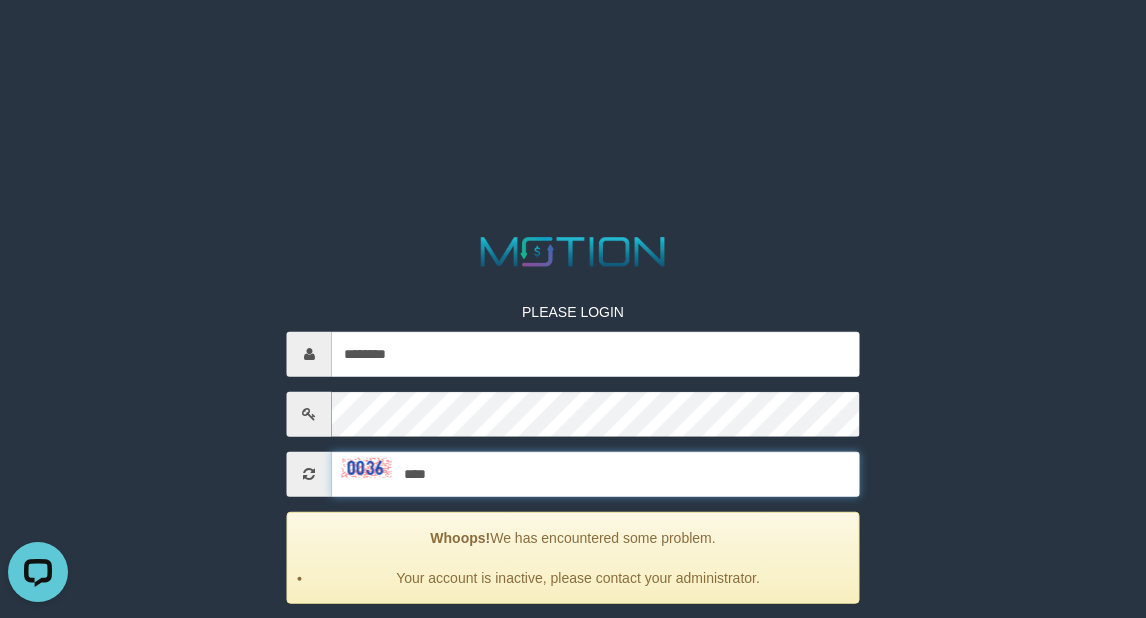 type on "****" 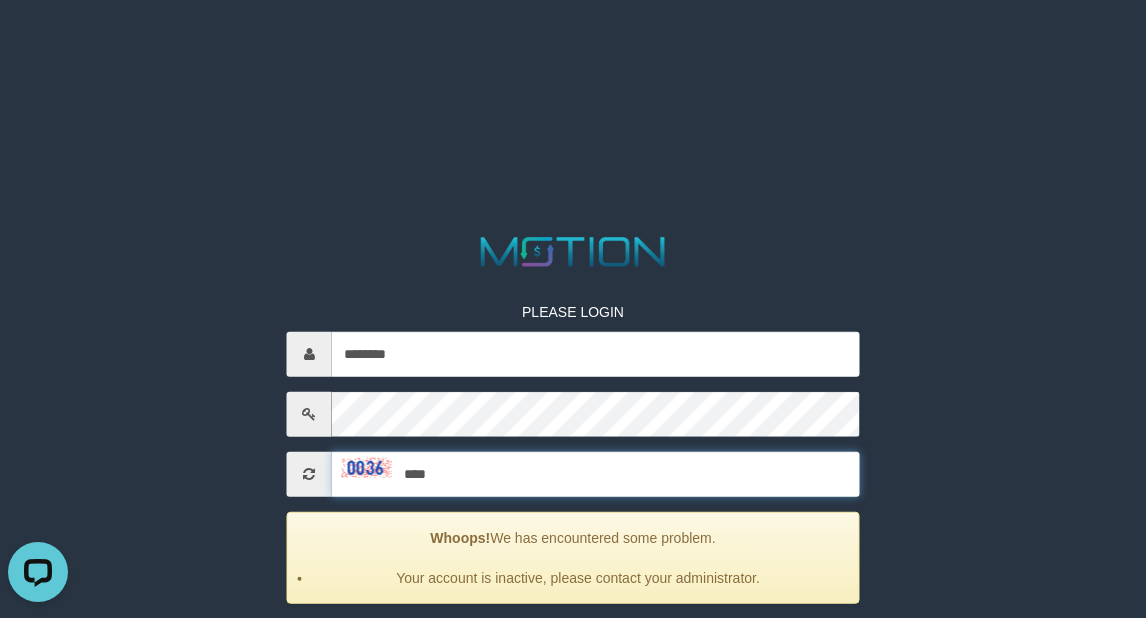 click on "*****" at bounding box center [573, 644] 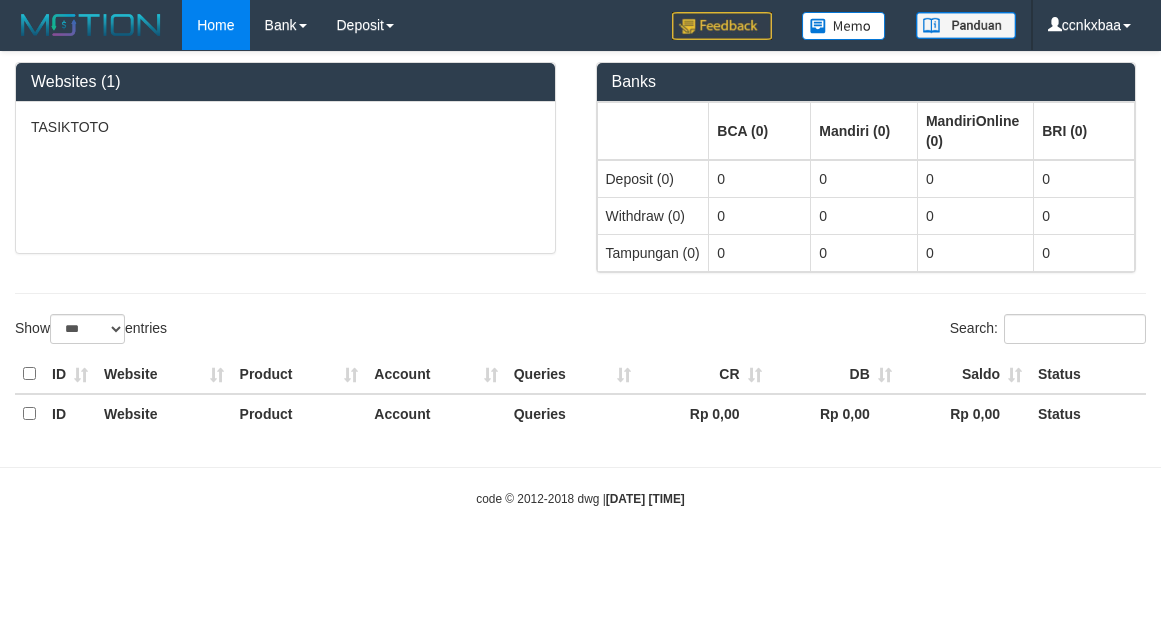 select on "***" 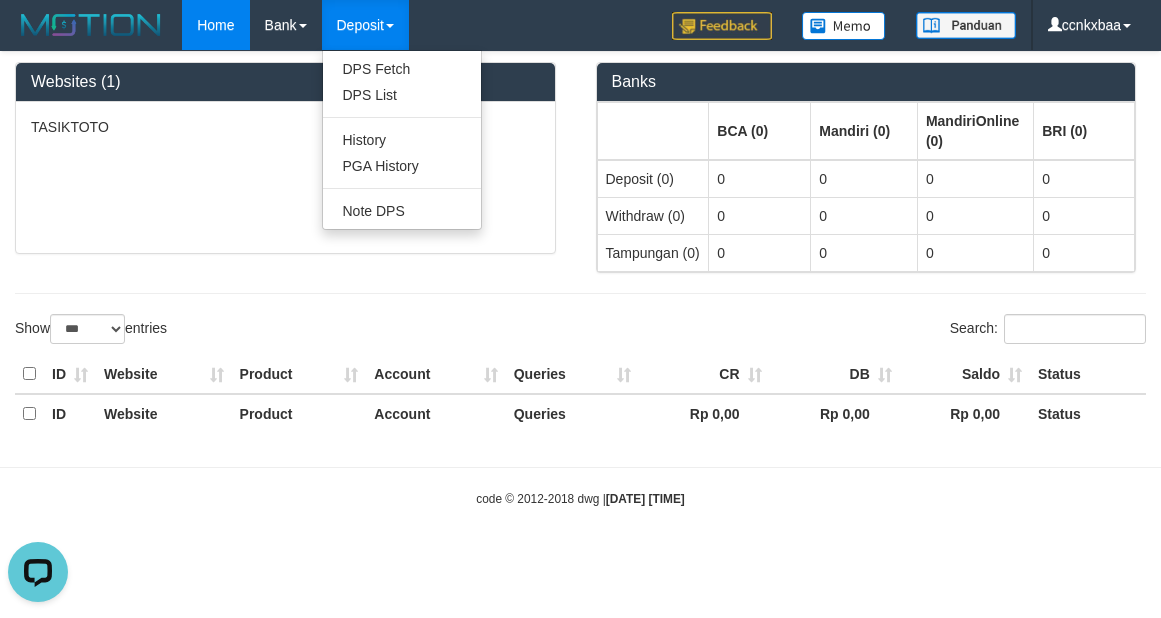 scroll, scrollTop: 0, scrollLeft: 0, axis: both 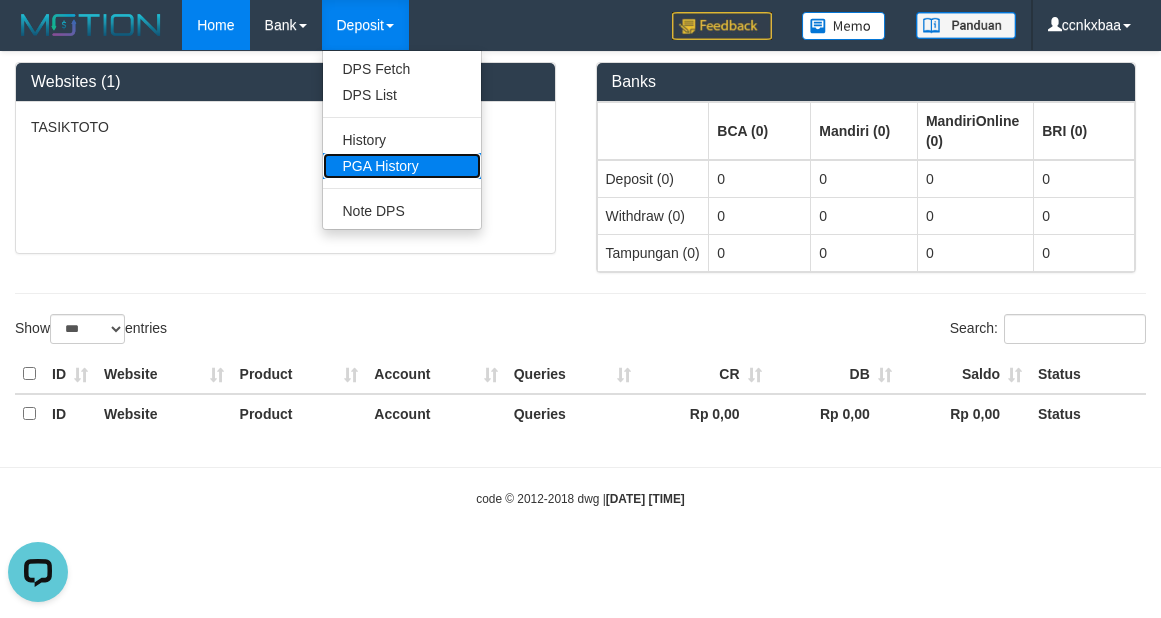 click on "PGA History" at bounding box center [402, 166] 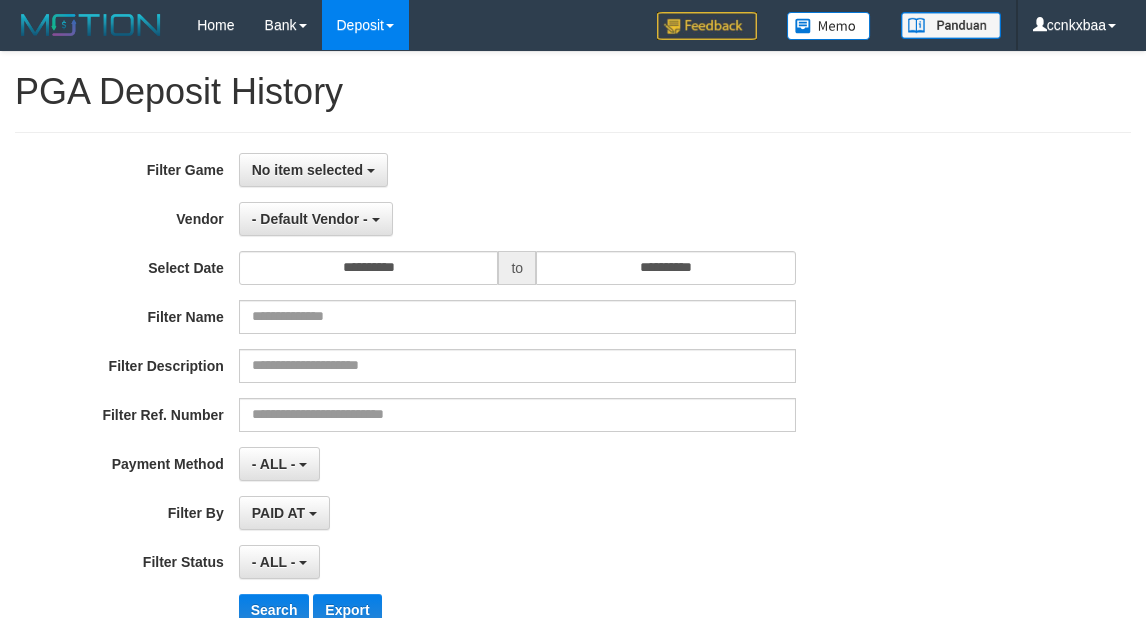 select 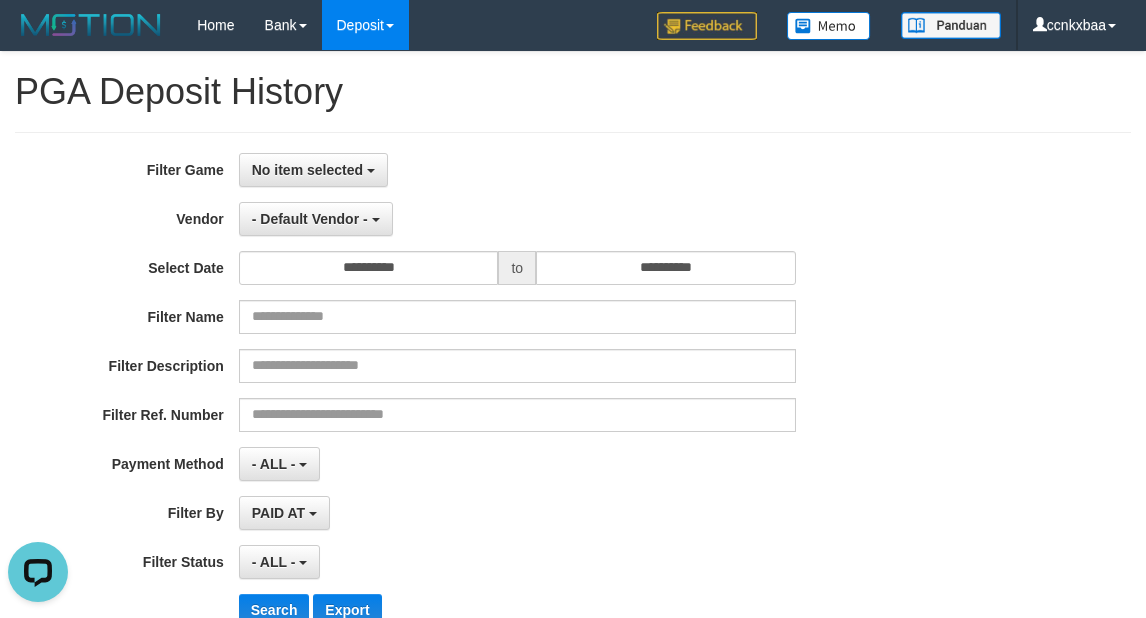scroll, scrollTop: 0, scrollLeft: 0, axis: both 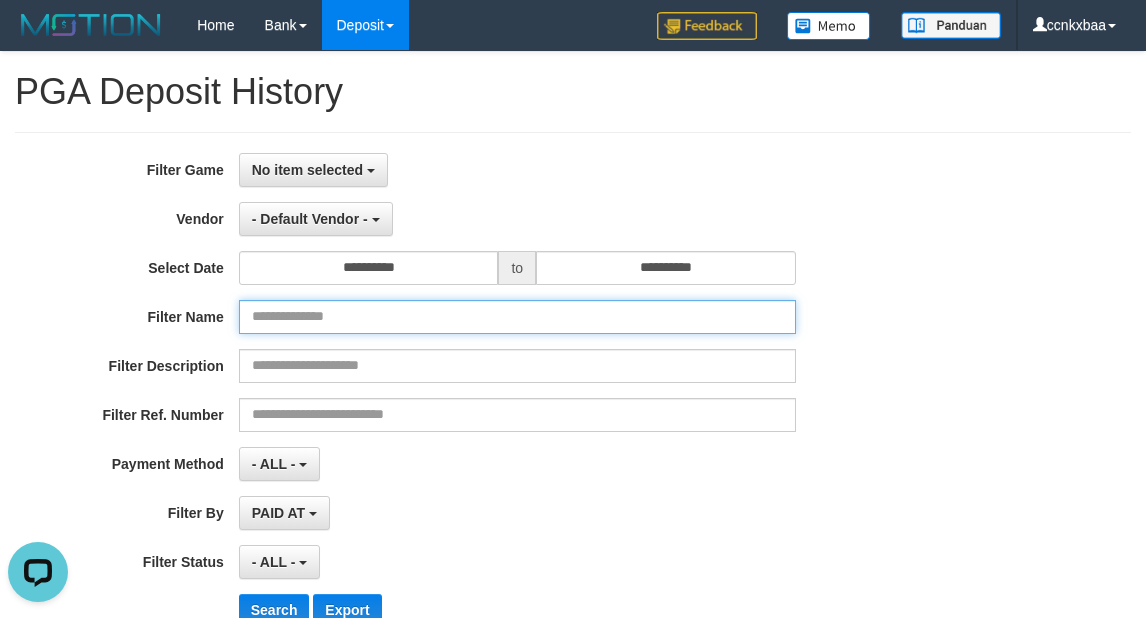 click at bounding box center (517, 317) 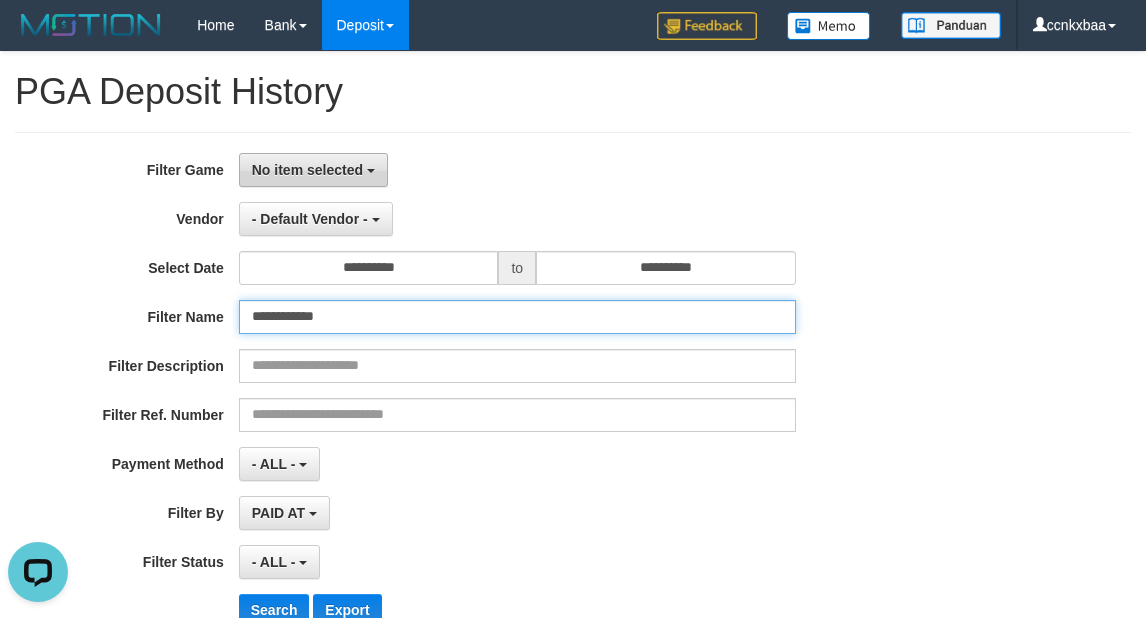 type on "**********" 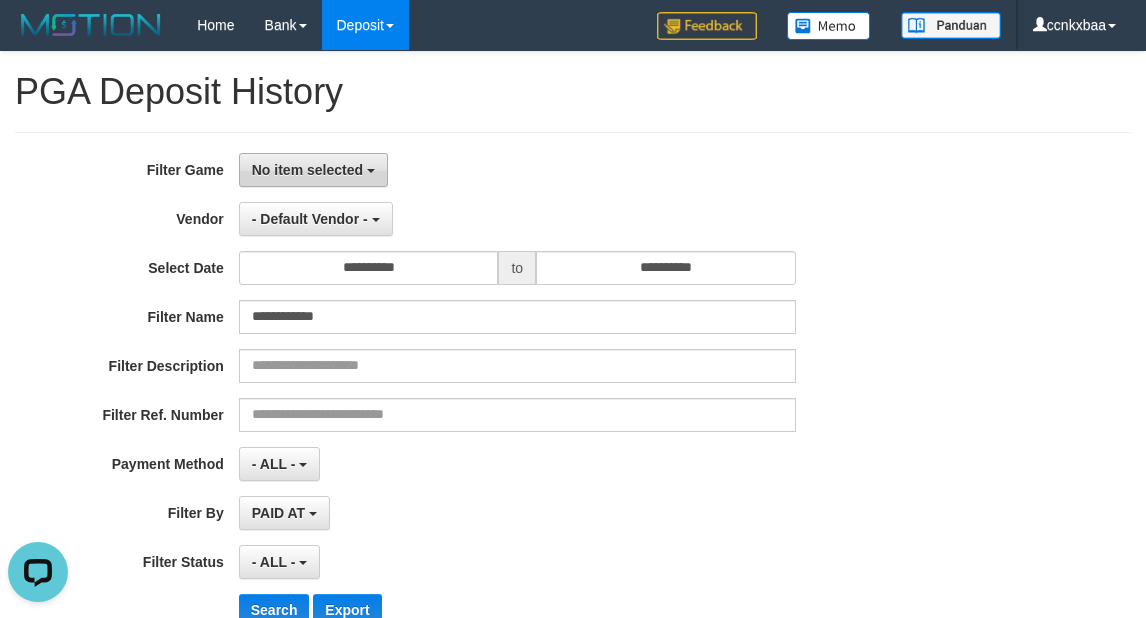 click on "No item selected" at bounding box center [307, 170] 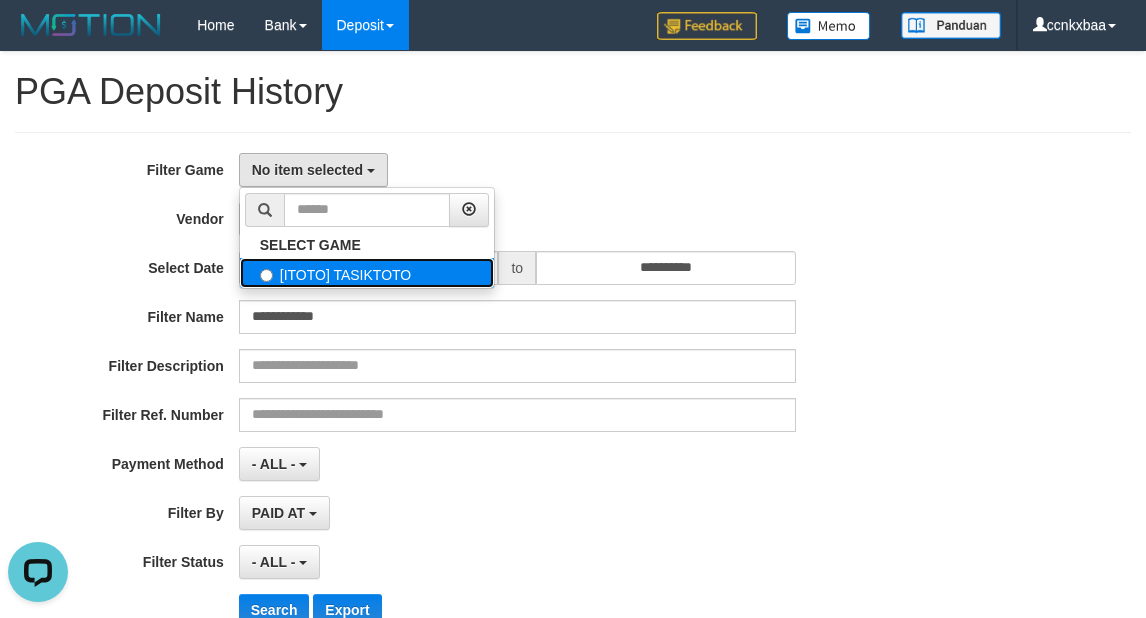 click on "[ITOTO] TASIKTOTO" at bounding box center [367, 273] 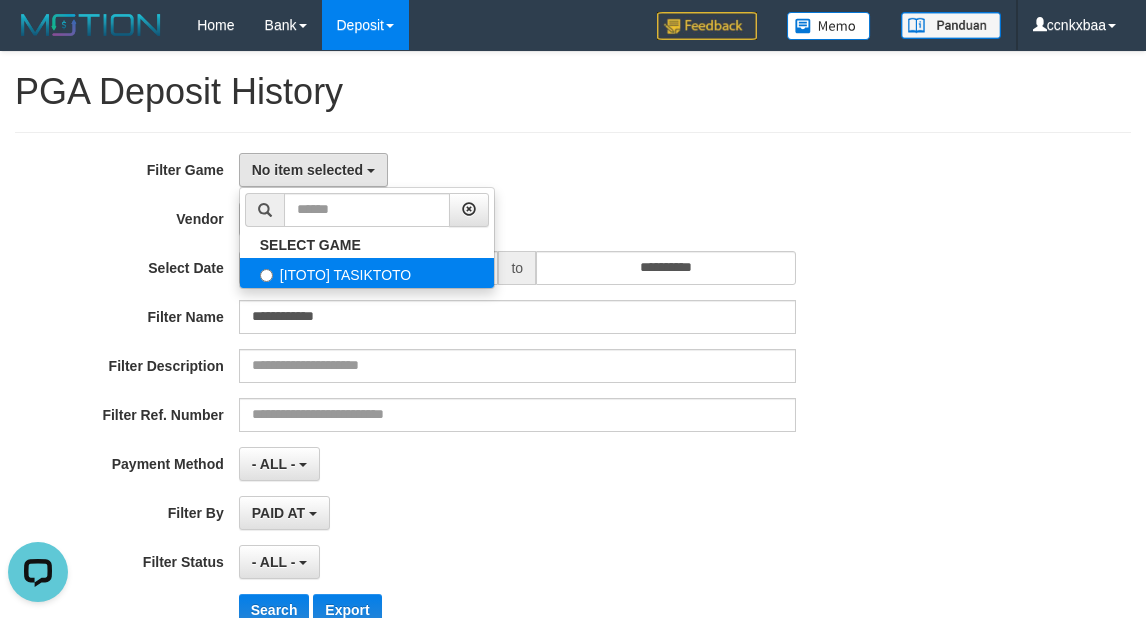 select on "****" 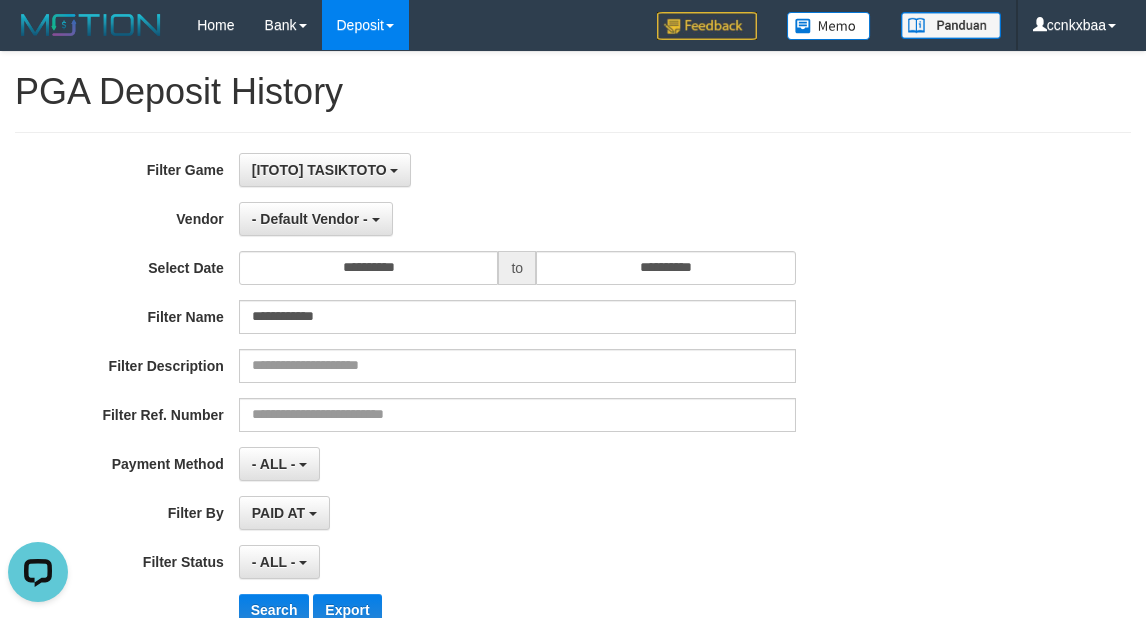scroll, scrollTop: 18, scrollLeft: 0, axis: vertical 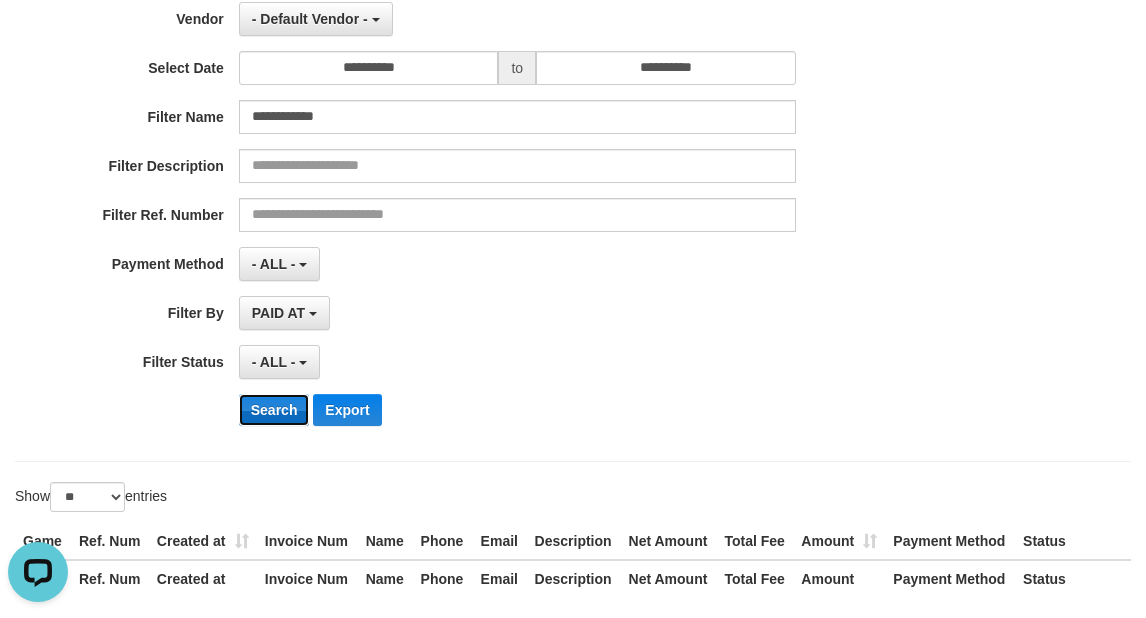 click on "Search" at bounding box center (274, 410) 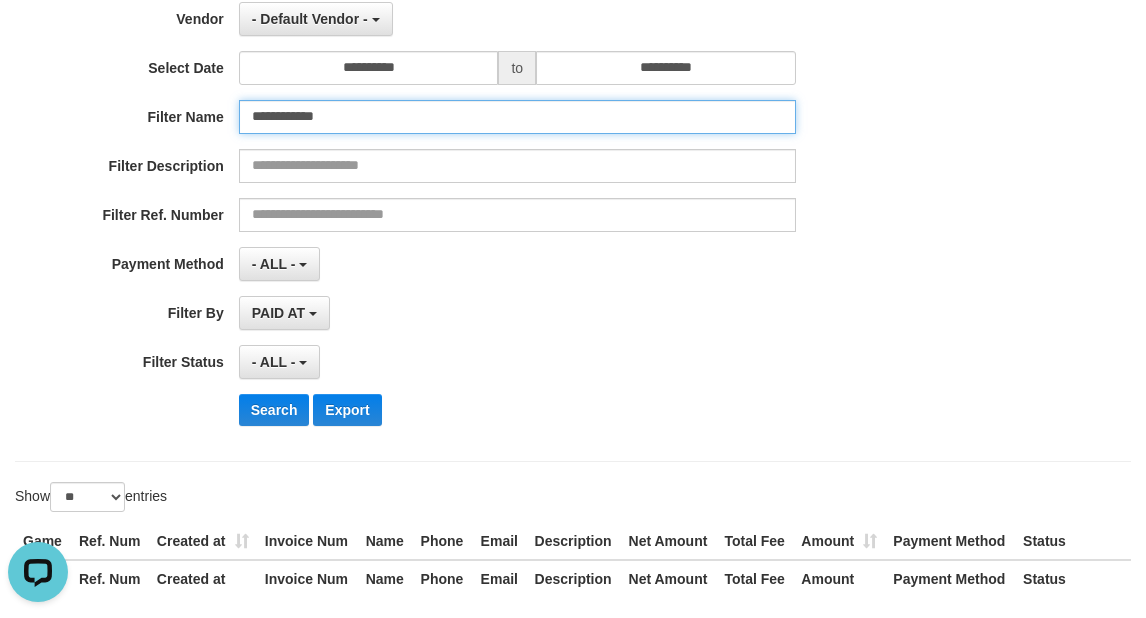click on "**********" at bounding box center [517, 117] 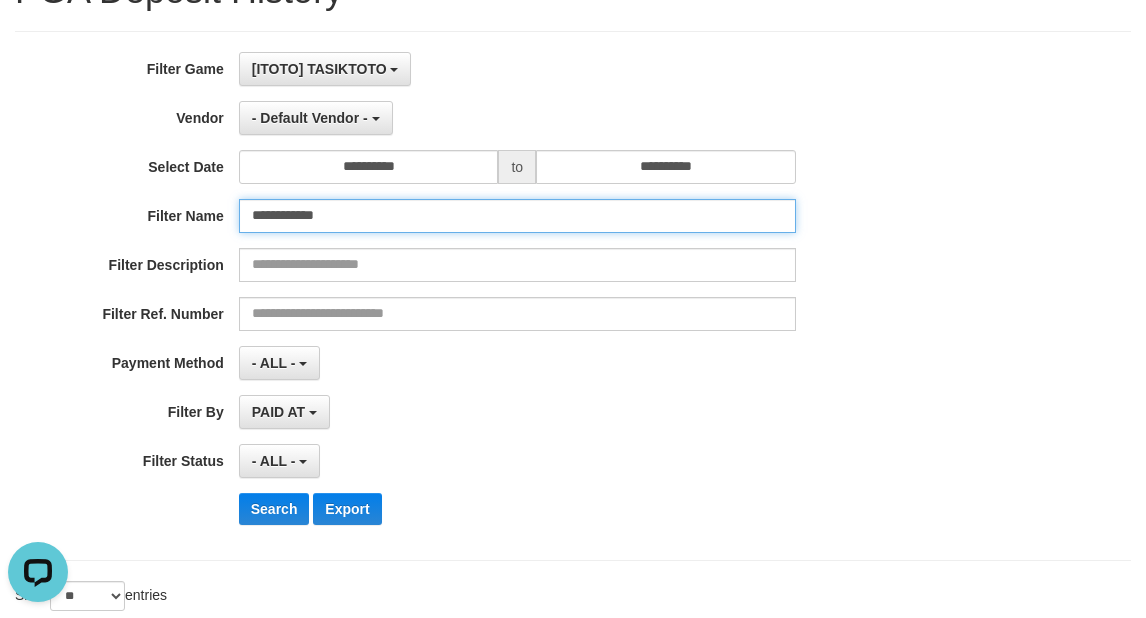 scroll, scrollTop: 100, scrollLeft: 0, axis: vertical 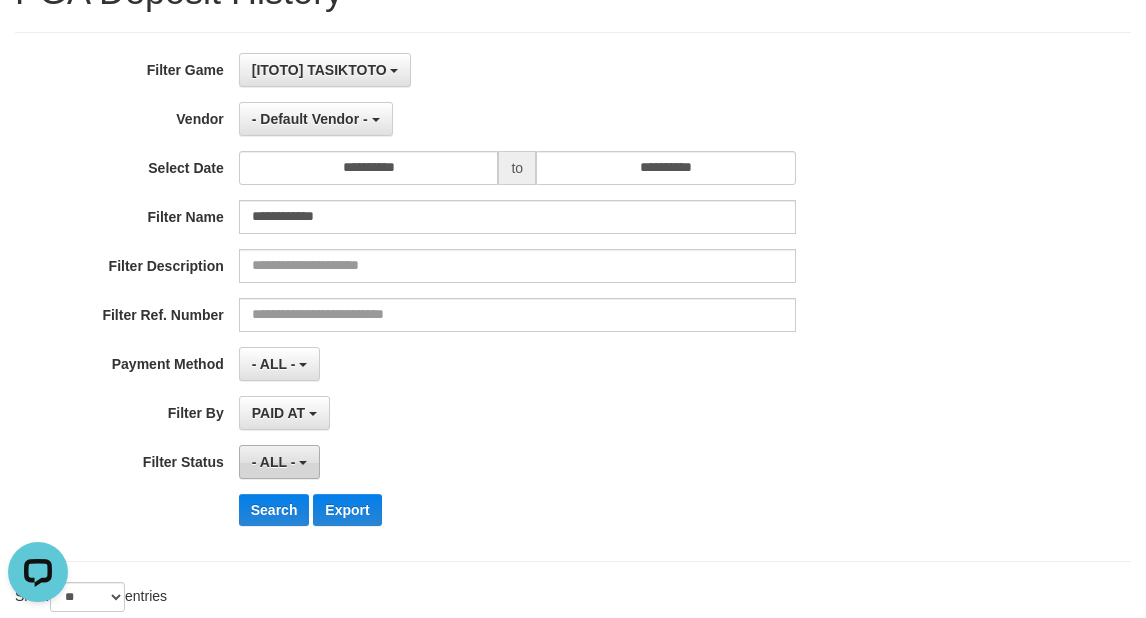 click on "- ALL -" at bounding box center (279, 462) 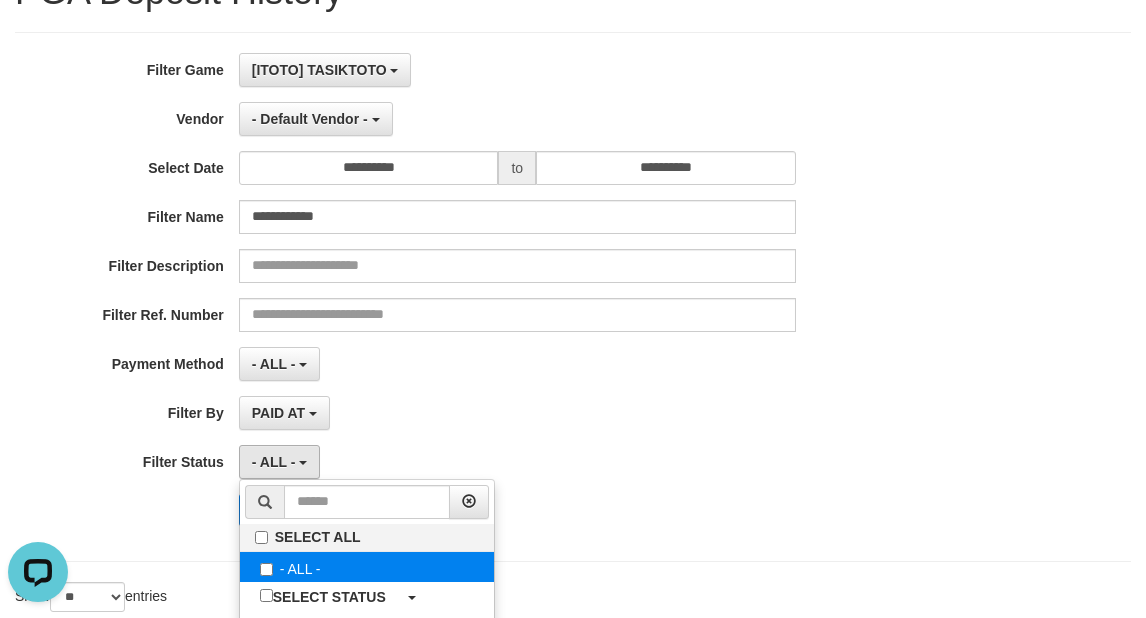 click on "- ALL -" at bounding box center (367, 567) 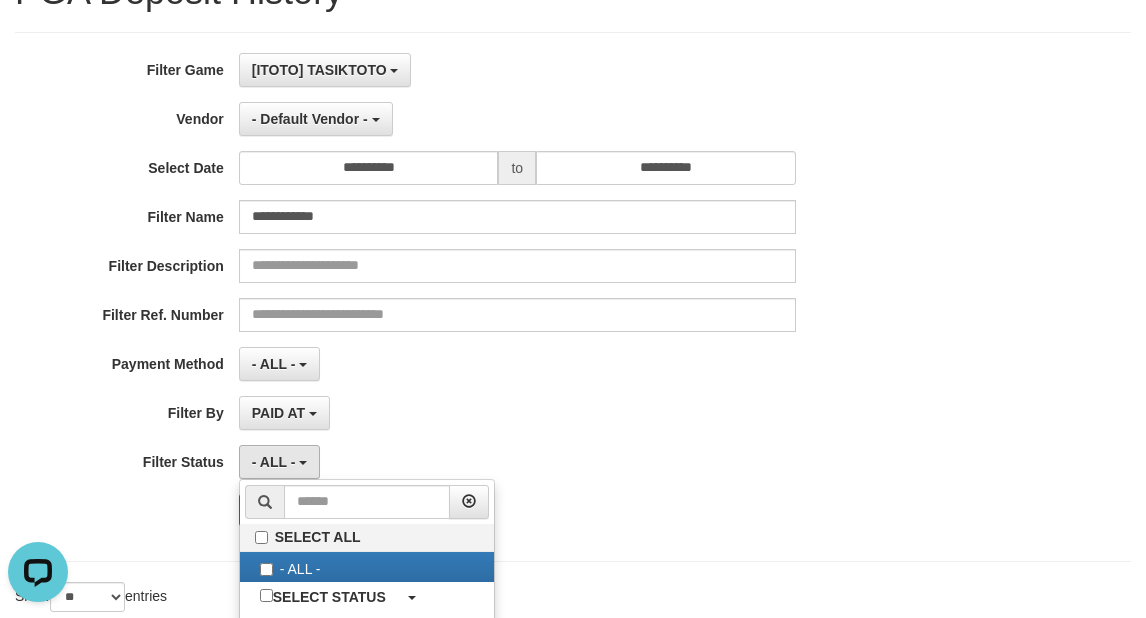 click on "**********" at bounding box center (477, 297) 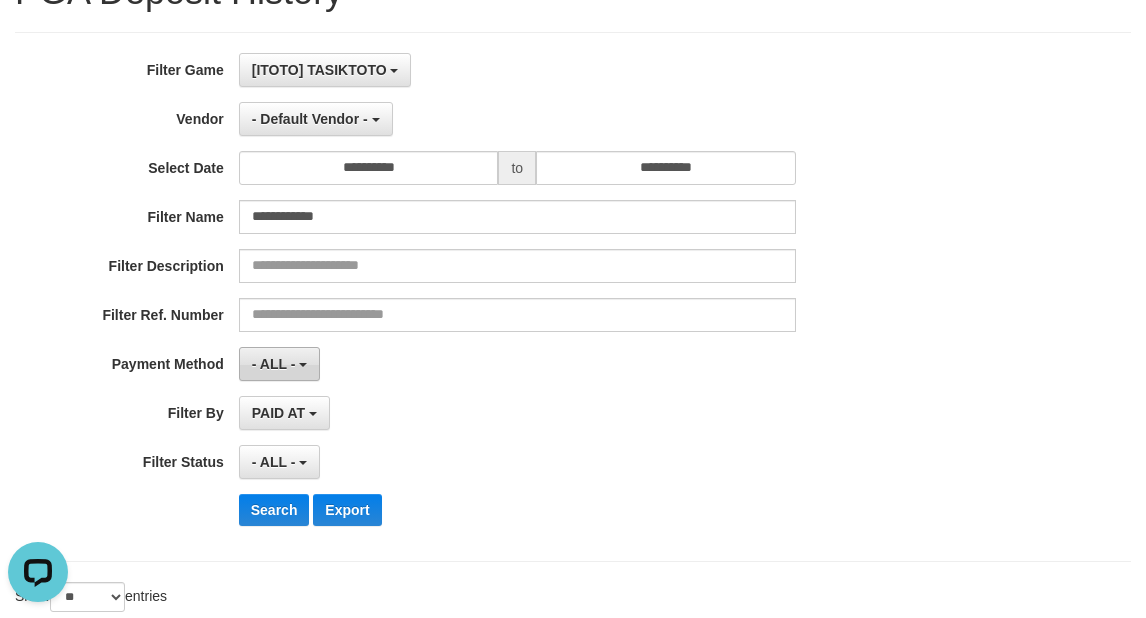 click on "- ALL -" at bounding box center [274, 364] 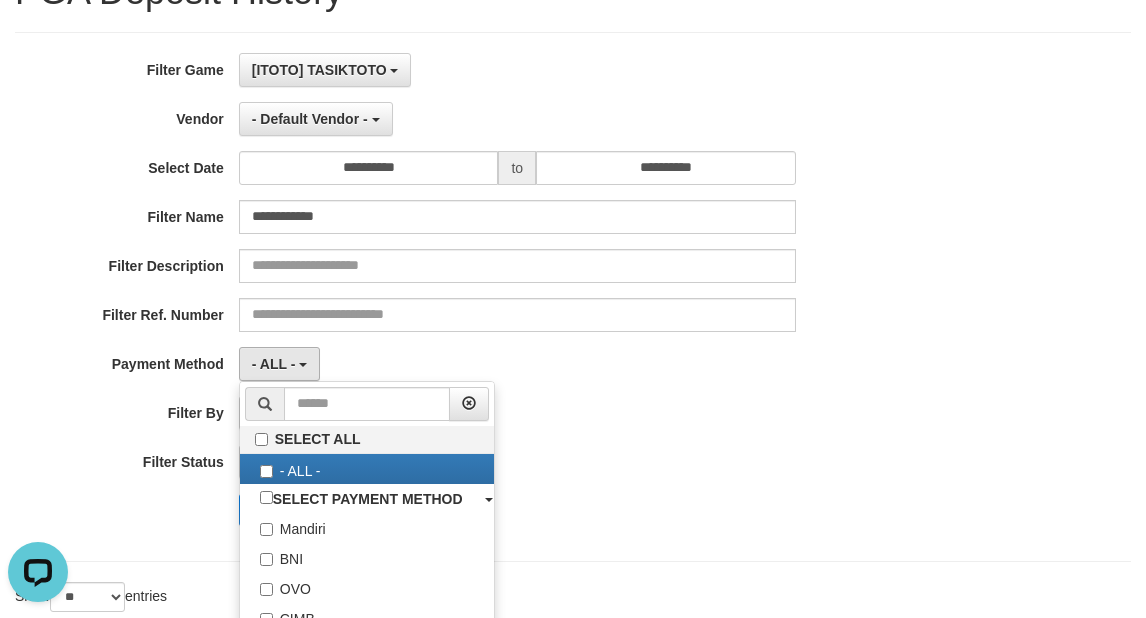 click on "- ALL -    SELECT ALL  - ALL -  SELECT PAYMENT METHOD
Mandiri
BNI
OVO
CIMB
BRI
MAYBANK
PERMATA
DANAMON
INDOMARET
ALFAMART
GOPAY
CC
BCA
QRIS
SINARMAS
LINKAJA
SHOPEEPAY
ATMBERSAMA
DANA
ARTHAGRAHA
SAMPOERNA
OCBCNISP" at bounding box center (517, 364) 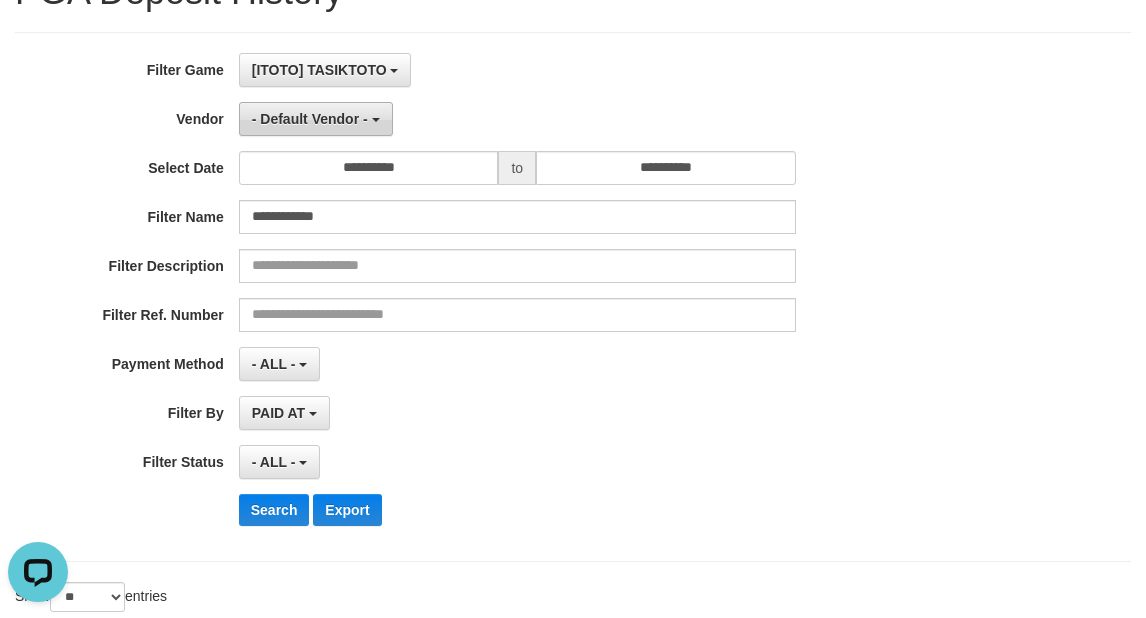 click on "- Default Vendor -" at bounding box center [310, 119] 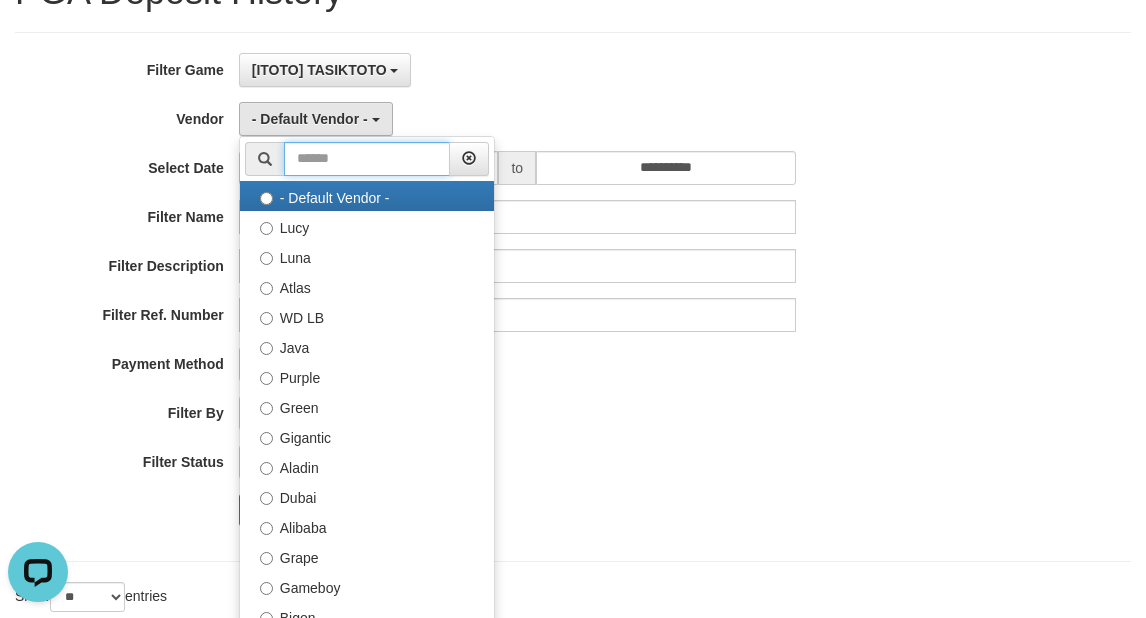 click at bounding box center [367, 159] 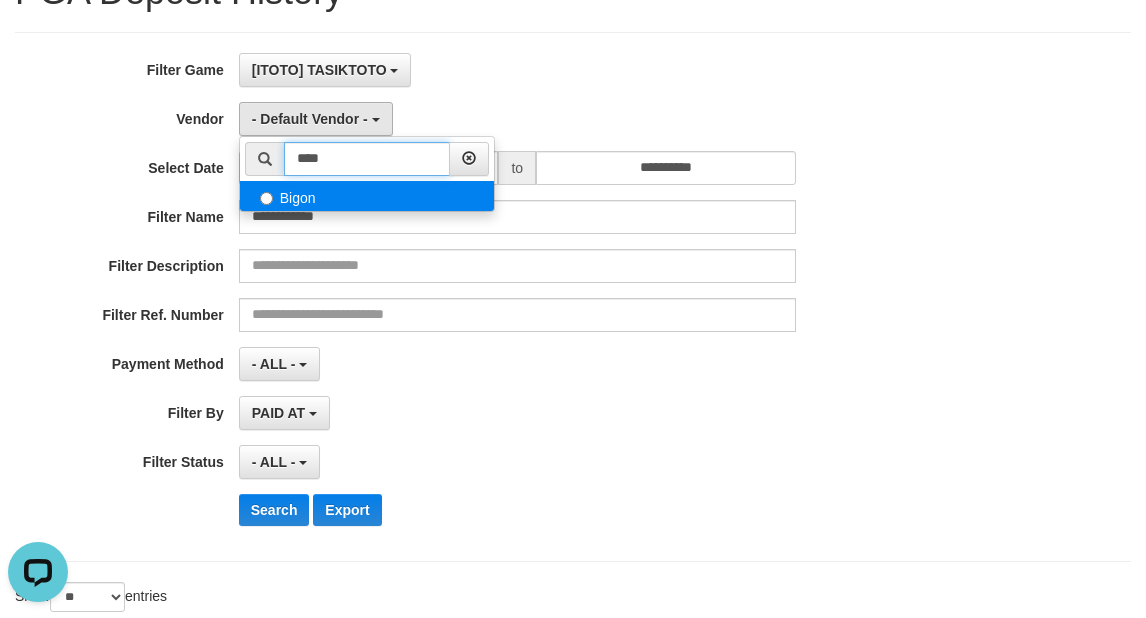 type on "****" 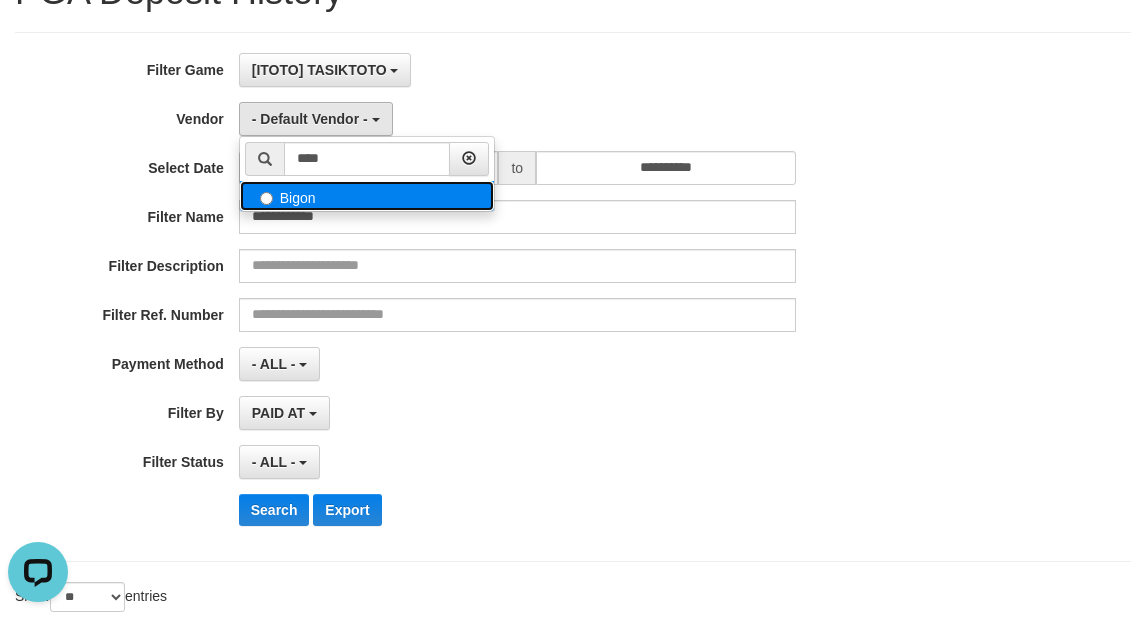 click on "Bigon" at bounding box center [367, 196] 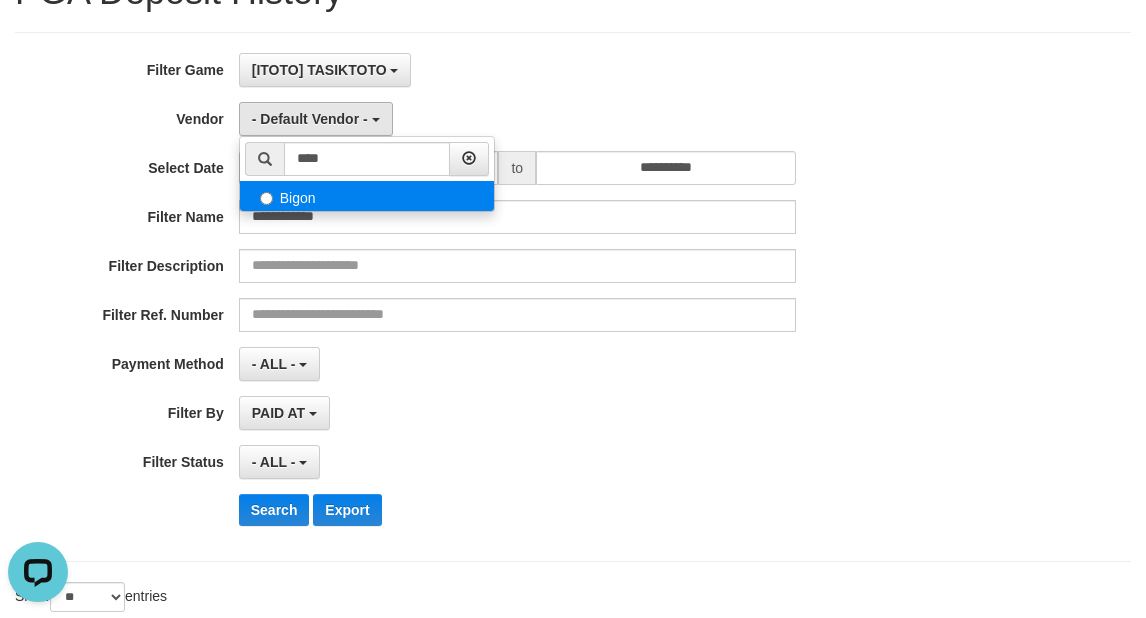 select on "**********" 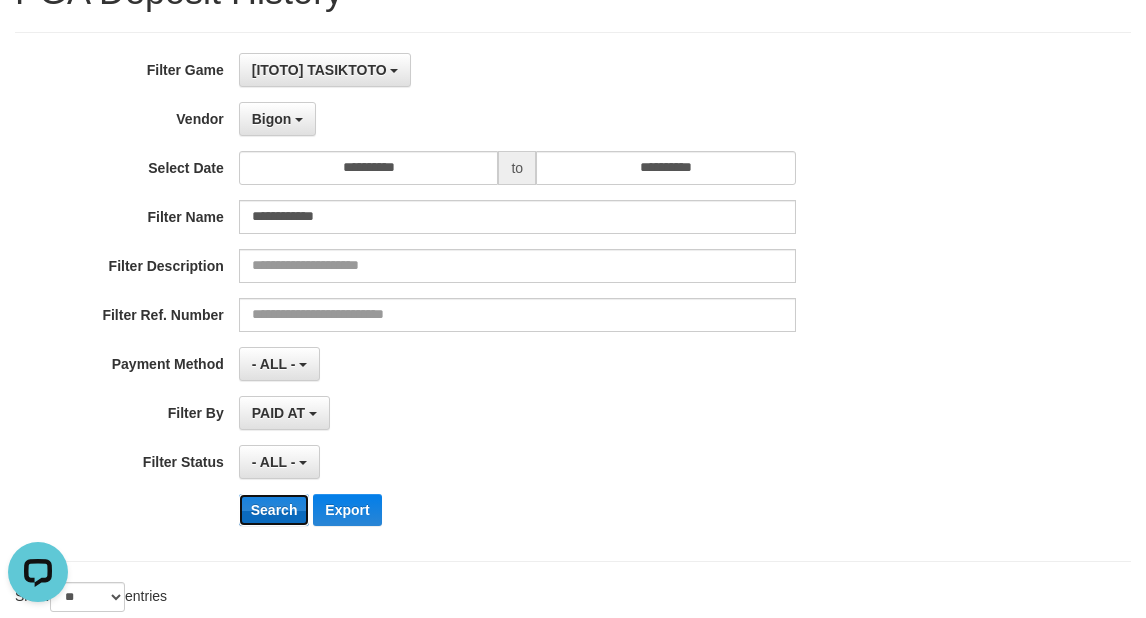 click on "Search" at bounding box center [274, 510] 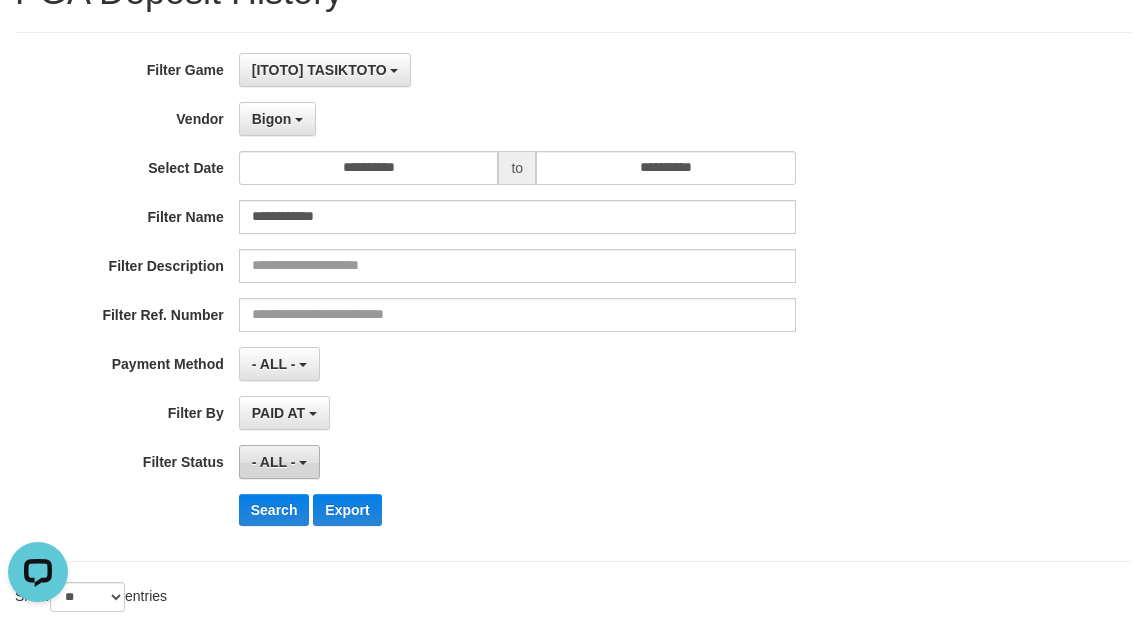 click on "- ALL -" at bounding box center (274, 462) 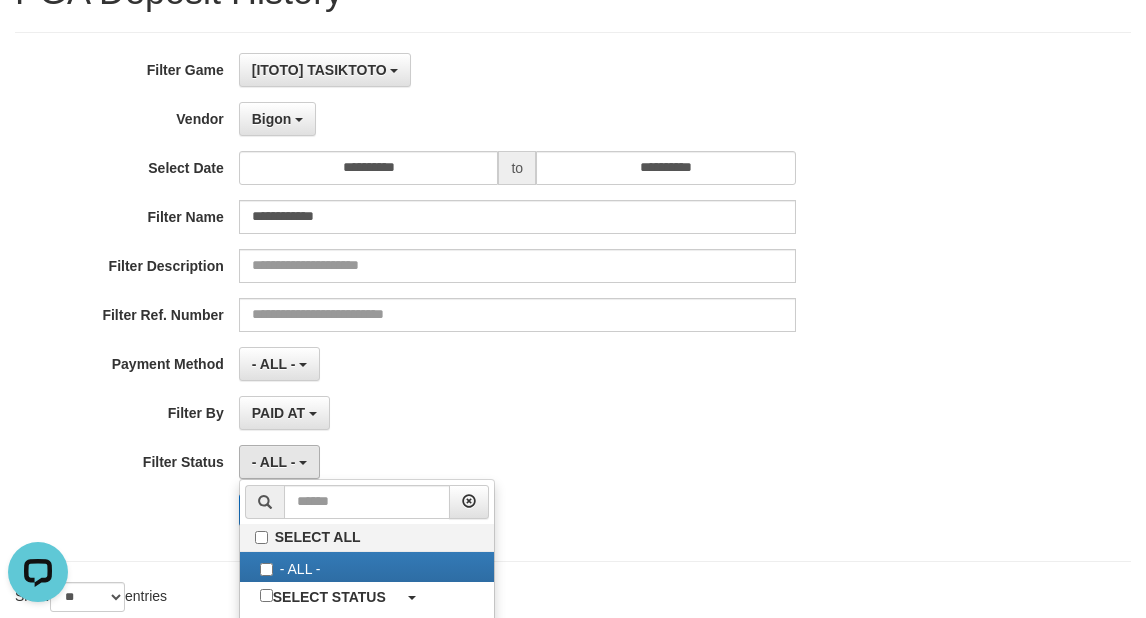 click on "PAID AT
PAID AT
CREATED AT" at bounding box center (517, 413) 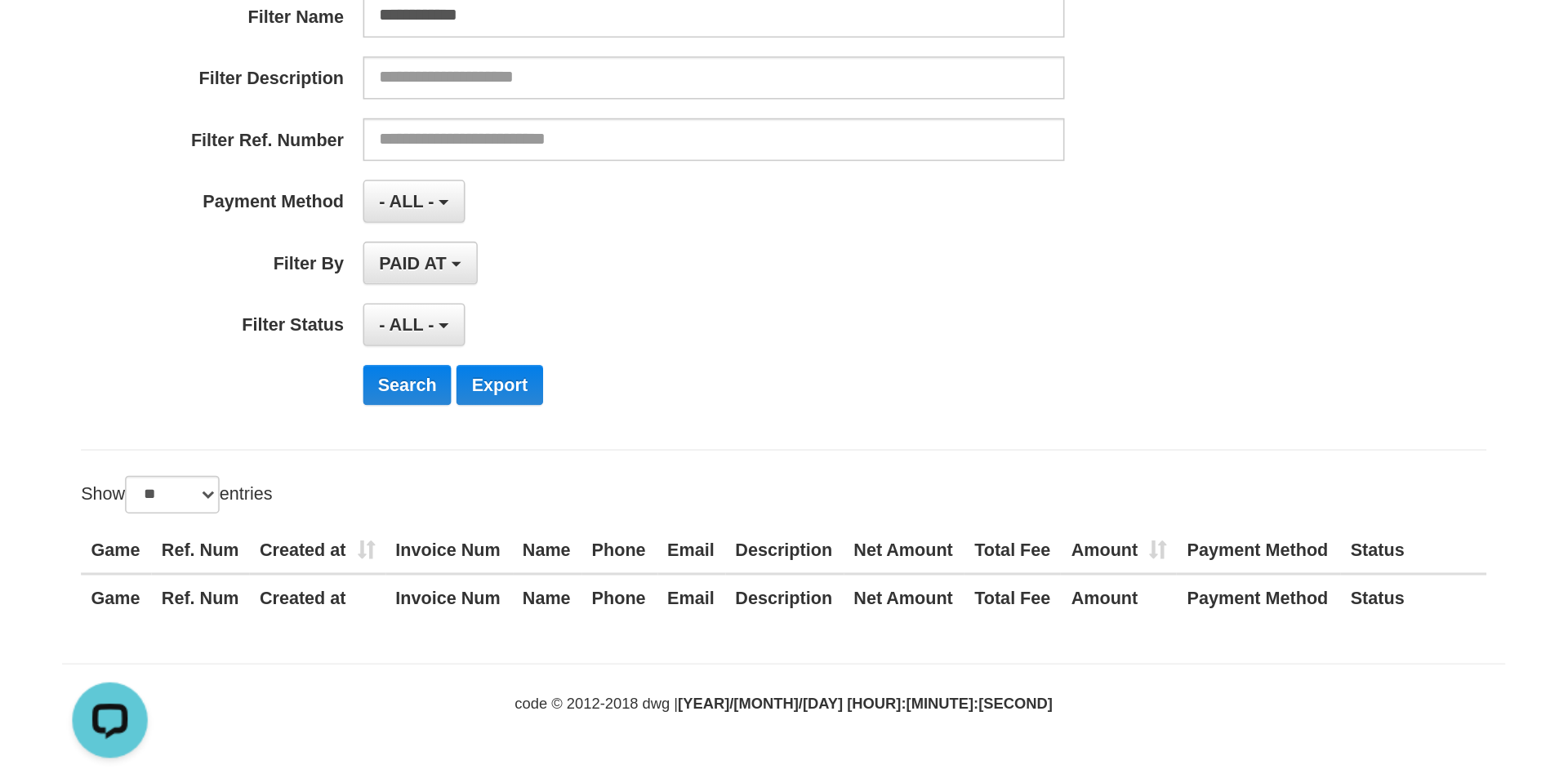 scroll, scrollTop: 0, scrollLeft: 0, axis: both 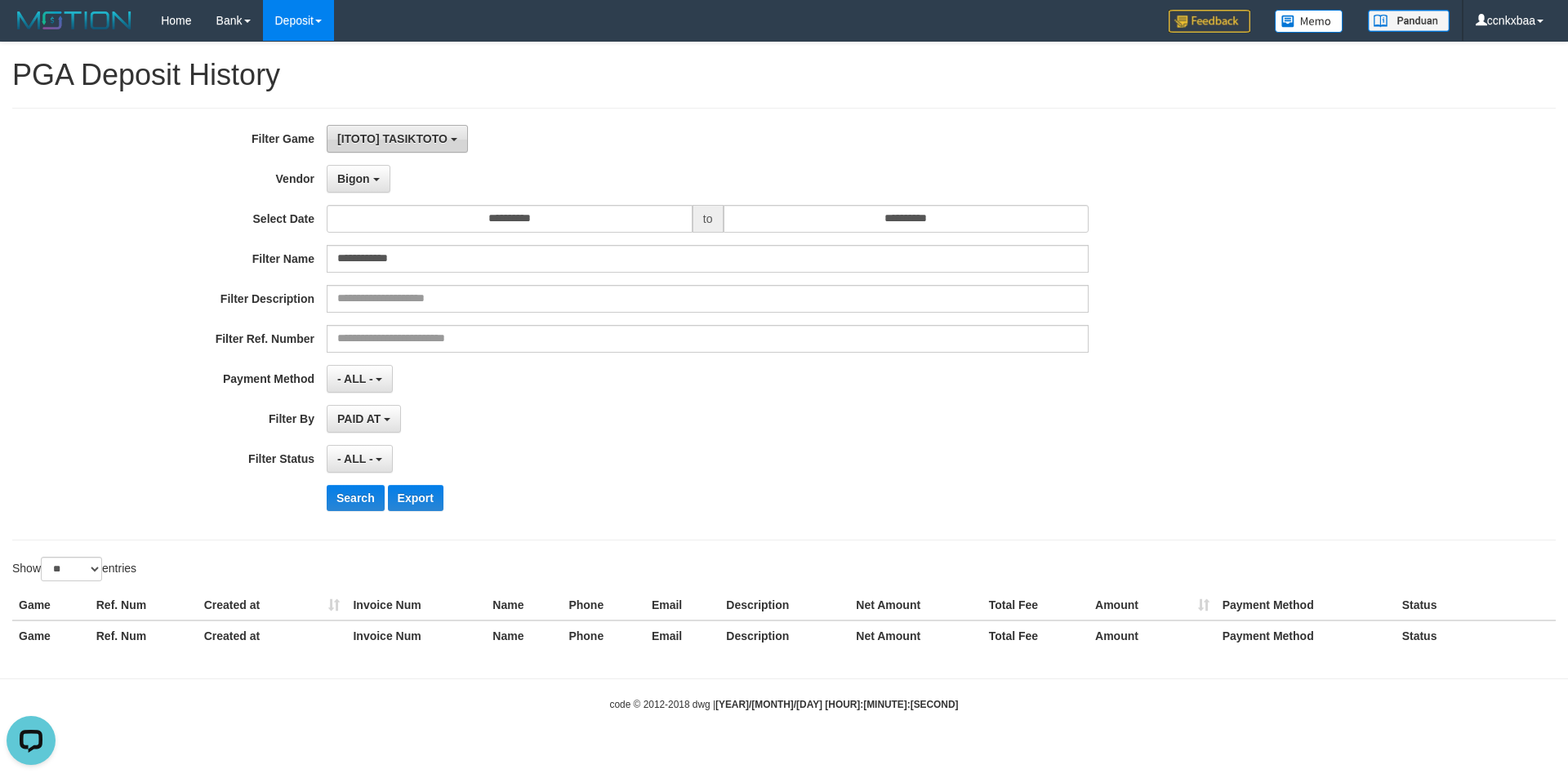 click on "[ITOTO] TASIKTOTO" at bounding box center [392, 139] 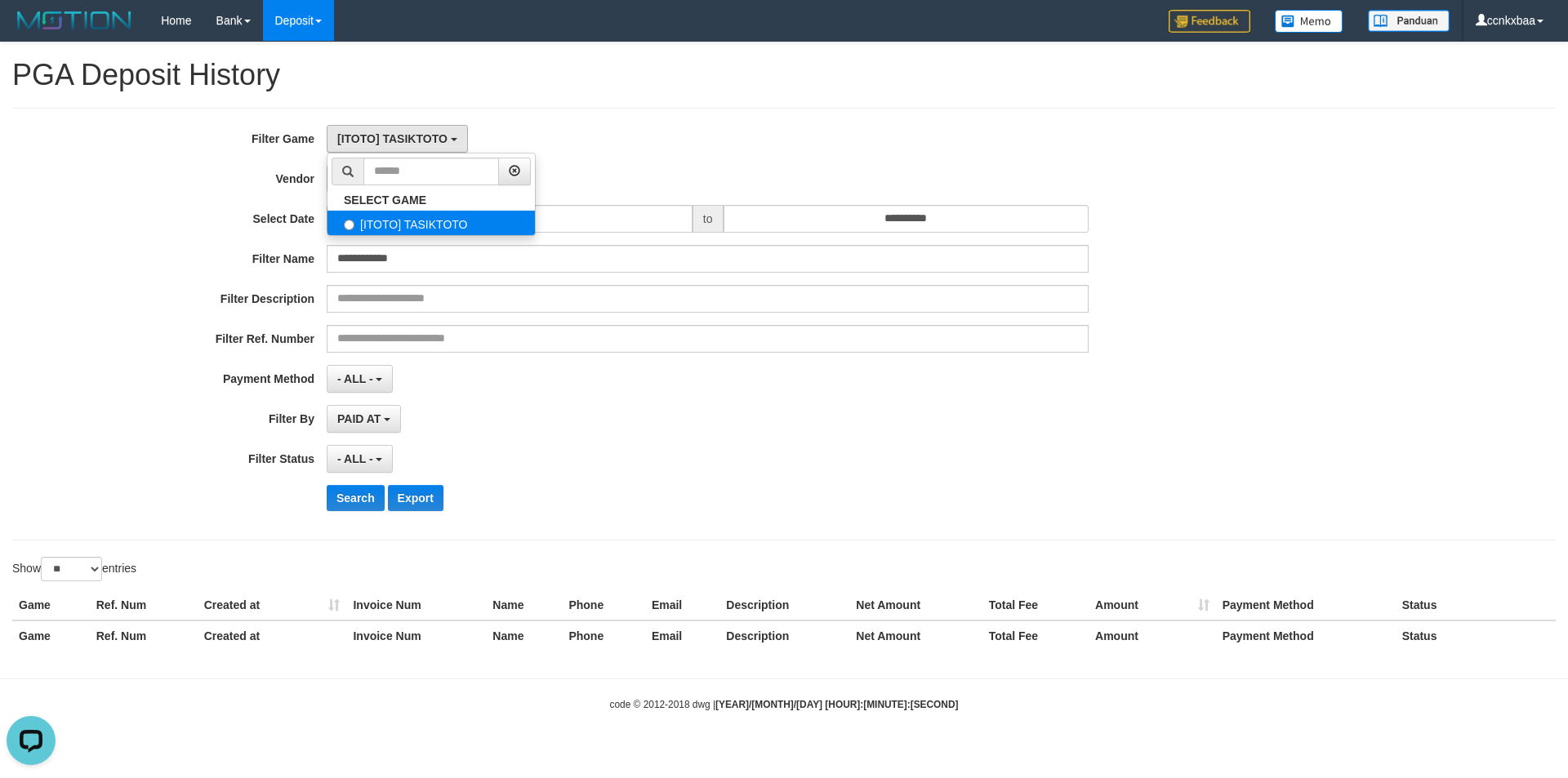 click on "[ITOTO] TASIKTOTO" at bounding box center [431, 223] 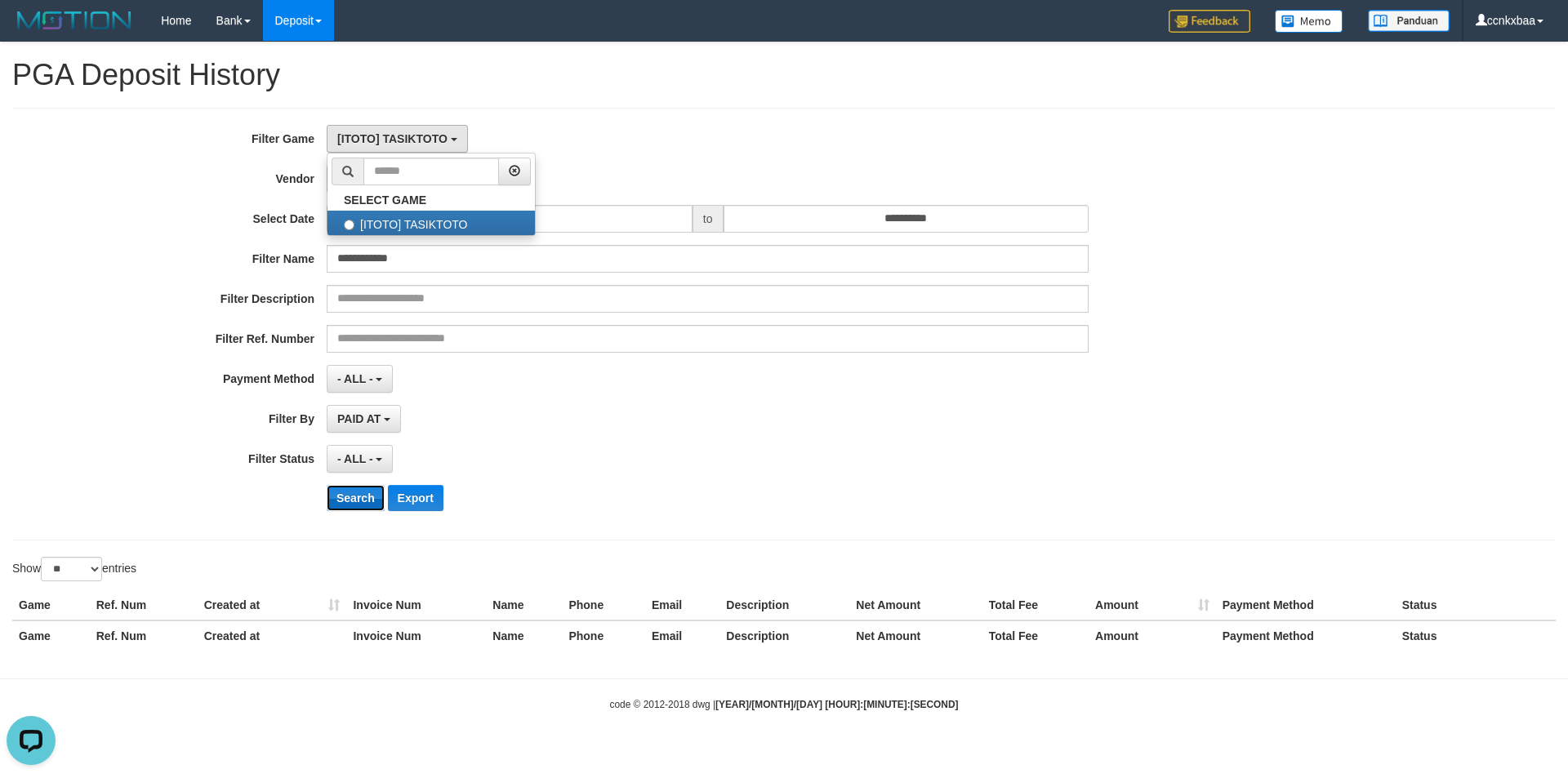 click on "Search" at bounding box center [355, 498] 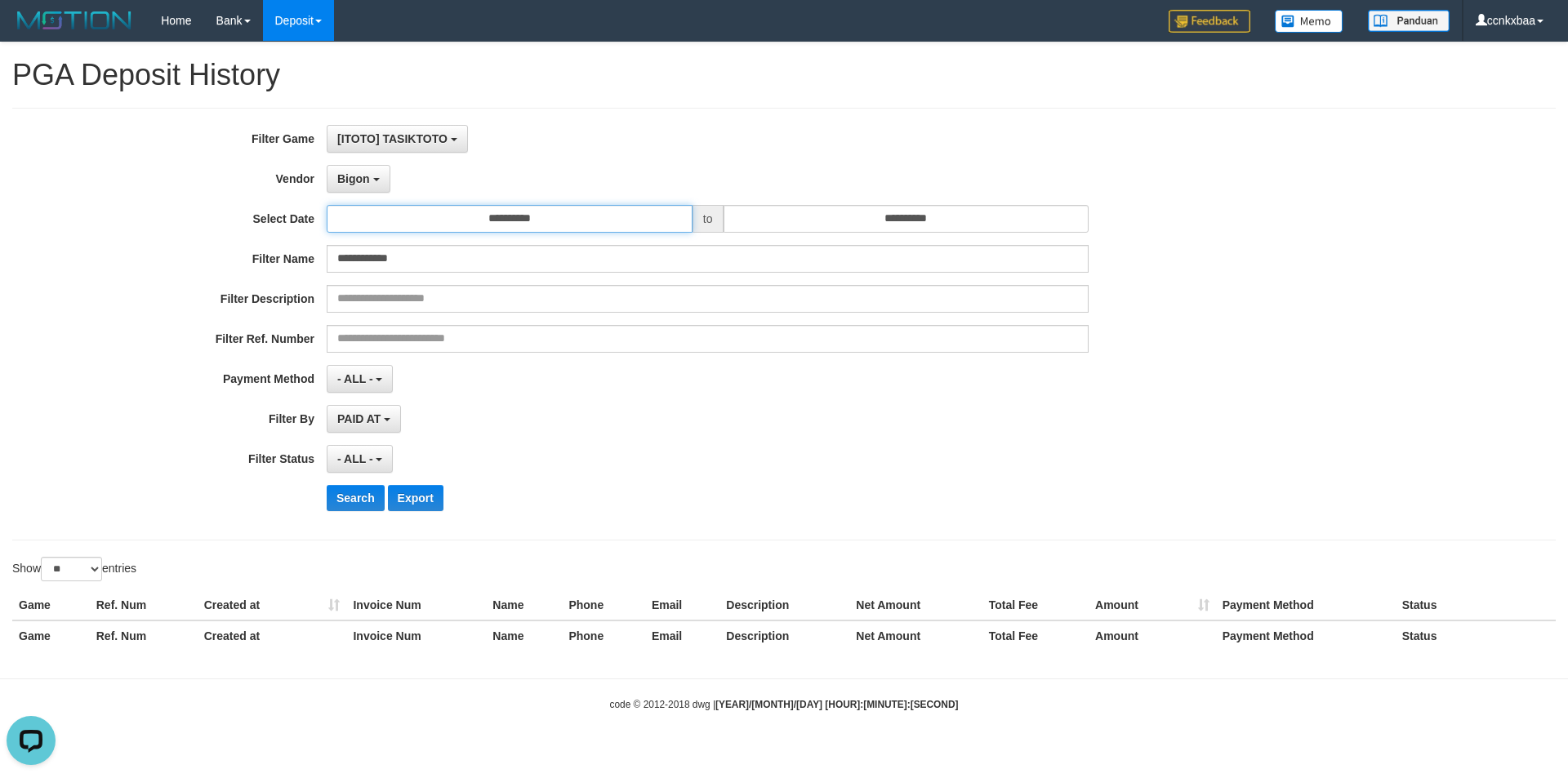 click on "**********" at bounding box center (510, 219) 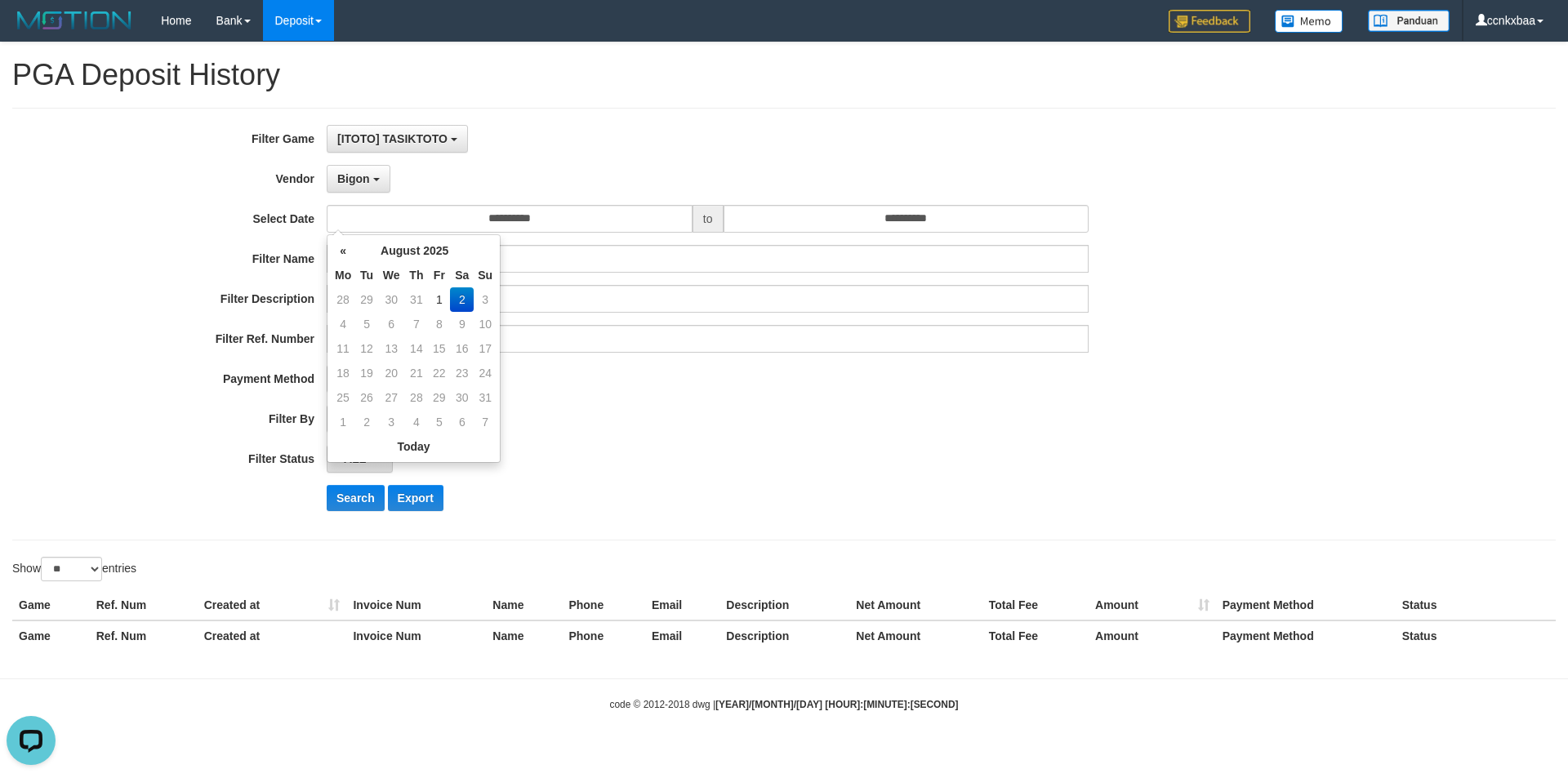 click on "2" at bounding box center [461, 300] 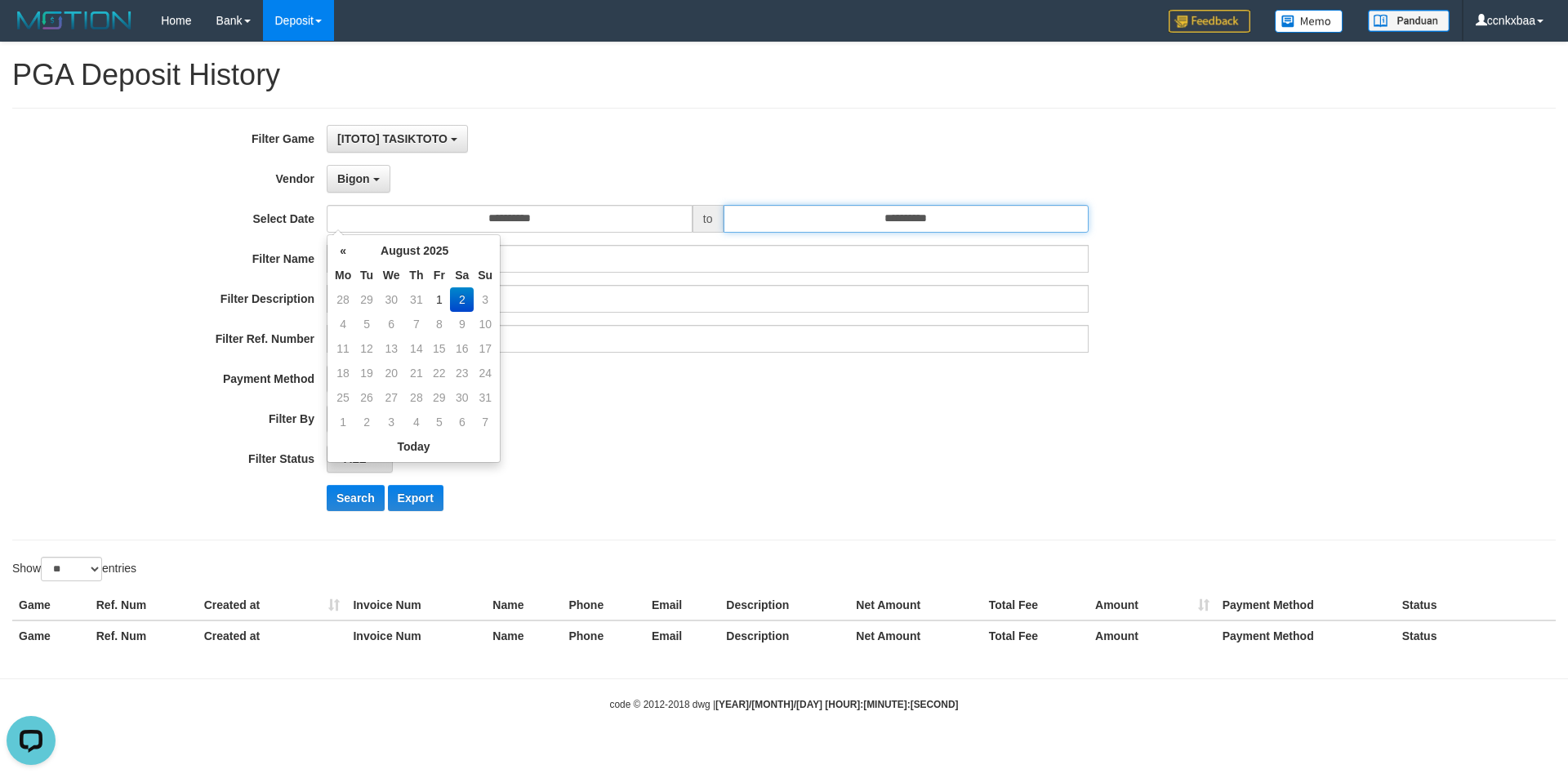click on "**********" at bounding box center (906, 219) 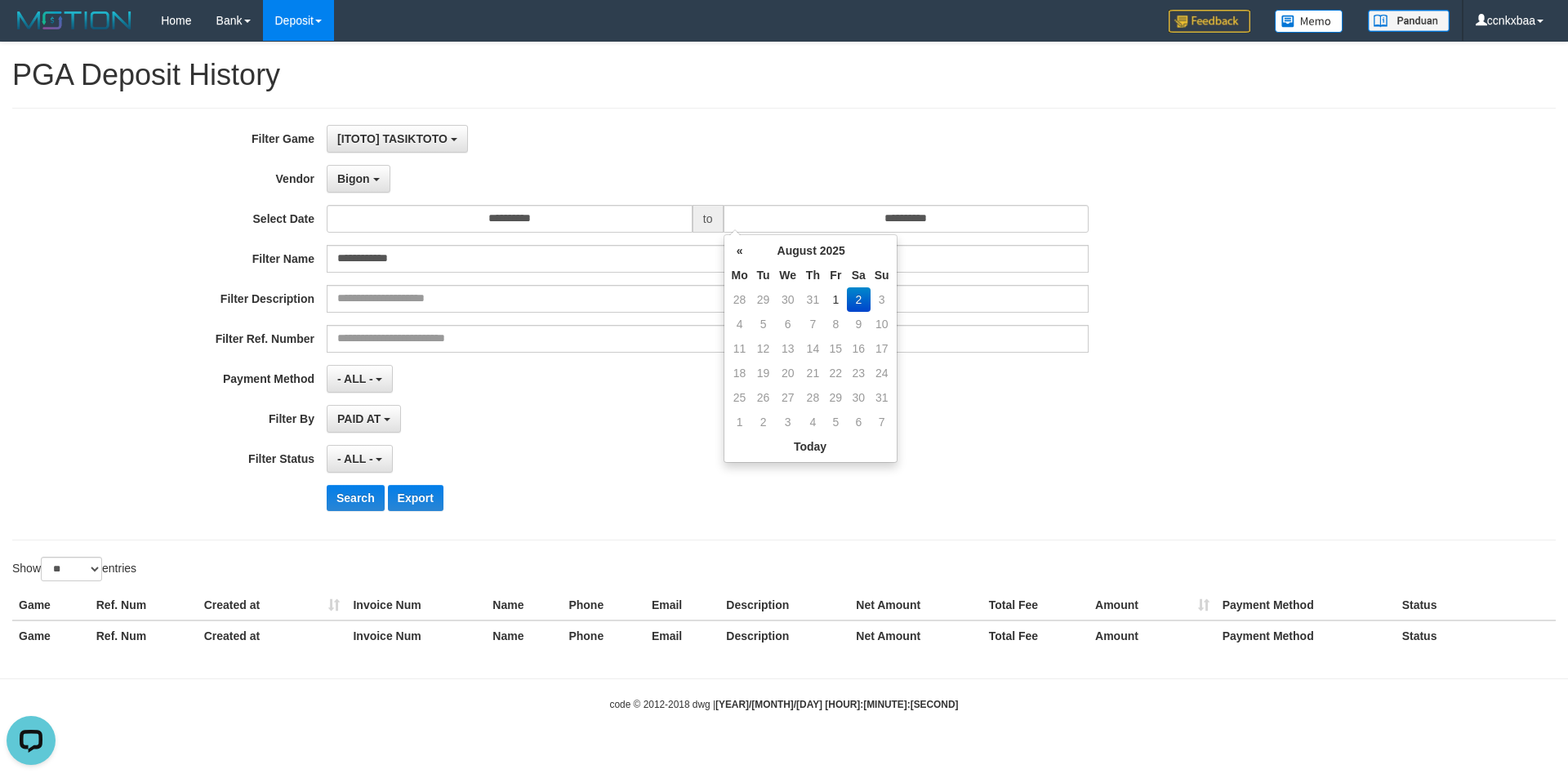 click on "2" at bounding box center (858, 300) 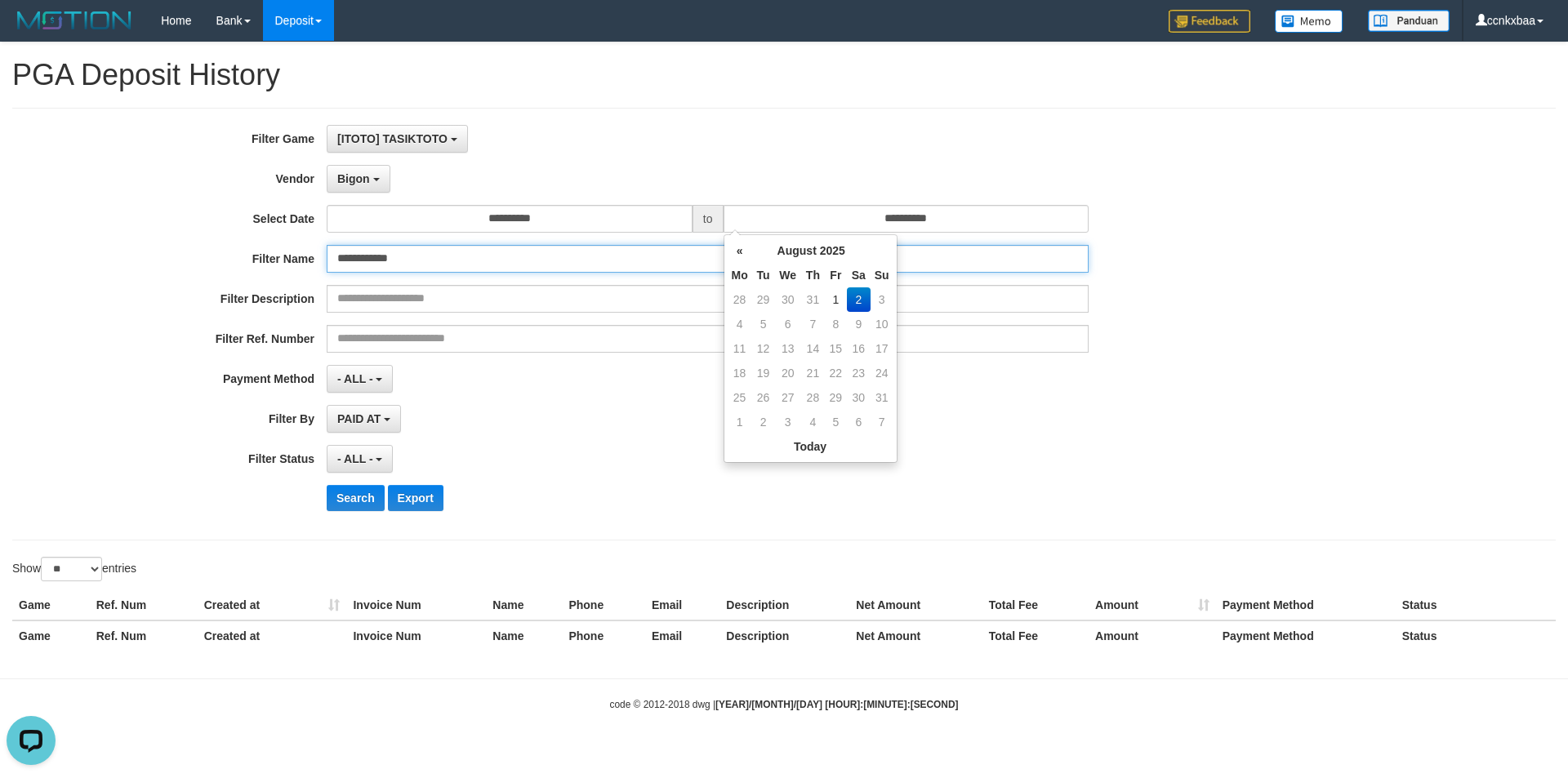 click on "**********" at bounding box center [707, 259] 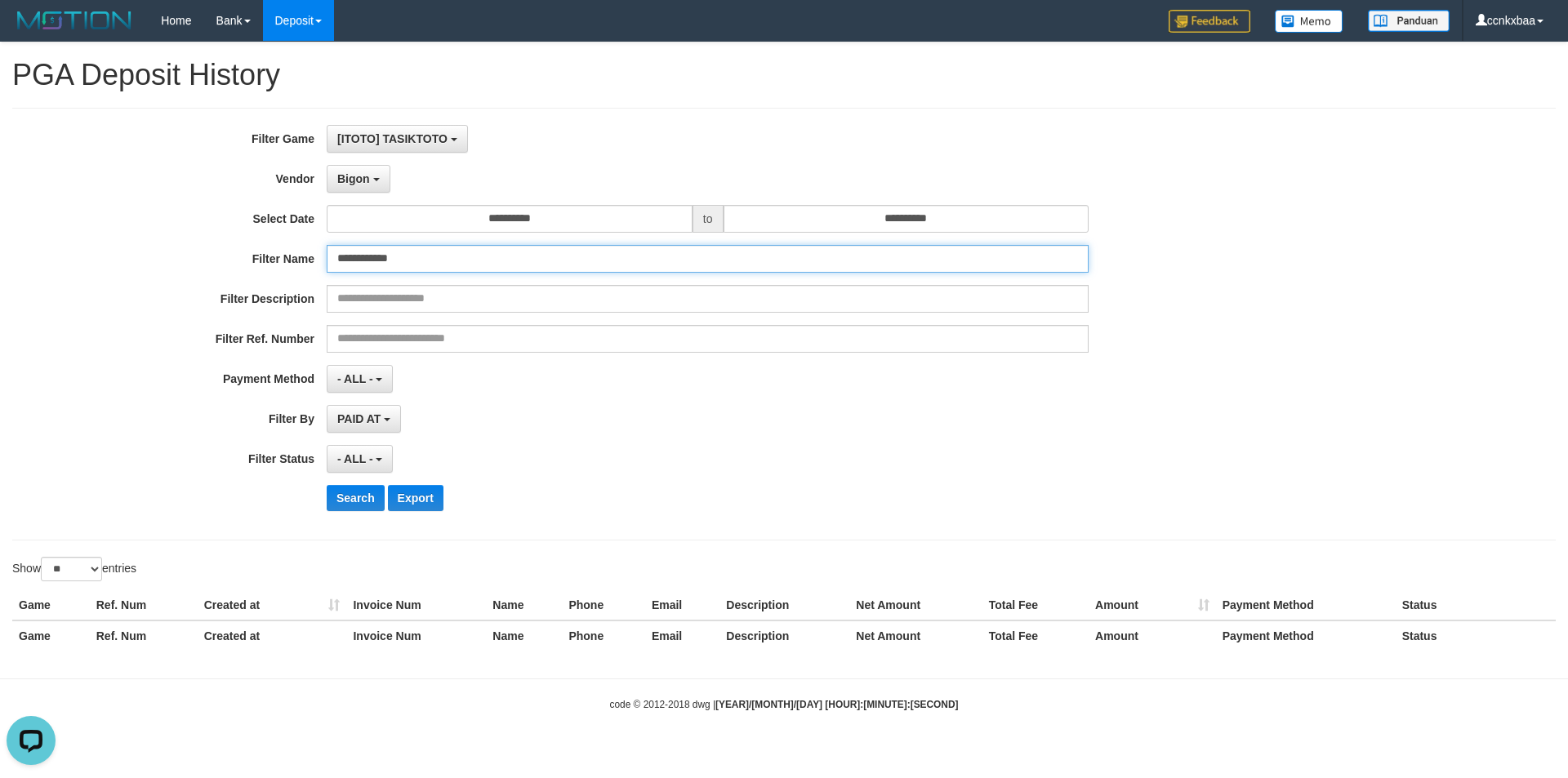 click on "**********" at bounding box center [707, 259] 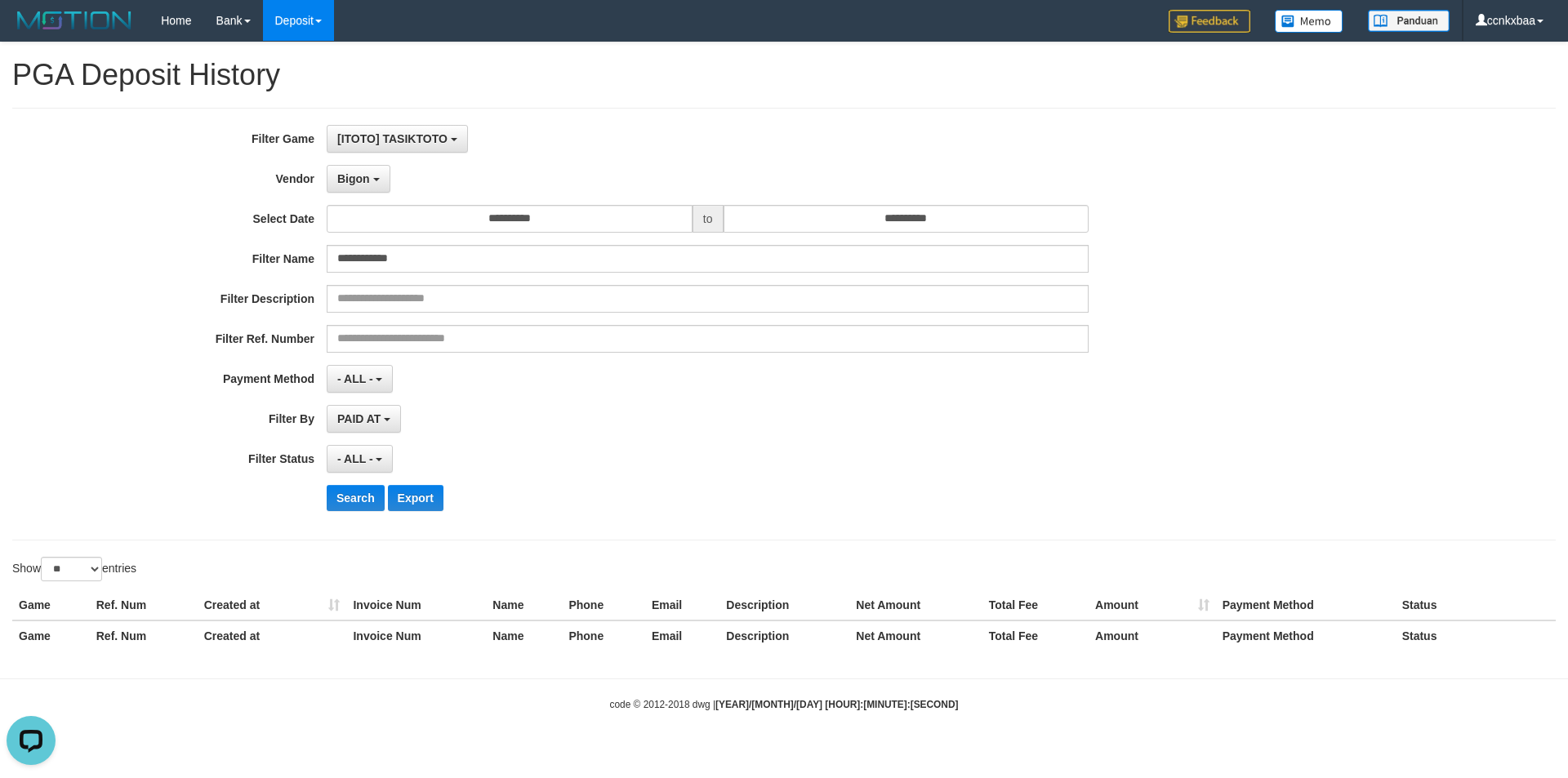 click on "- ALL -    SELECT ALL  - ALL -  SELECT STATUS
PENDING/UNPAID
PAID
CANCELED
EXPIRED" at bounding box center [707, 459] 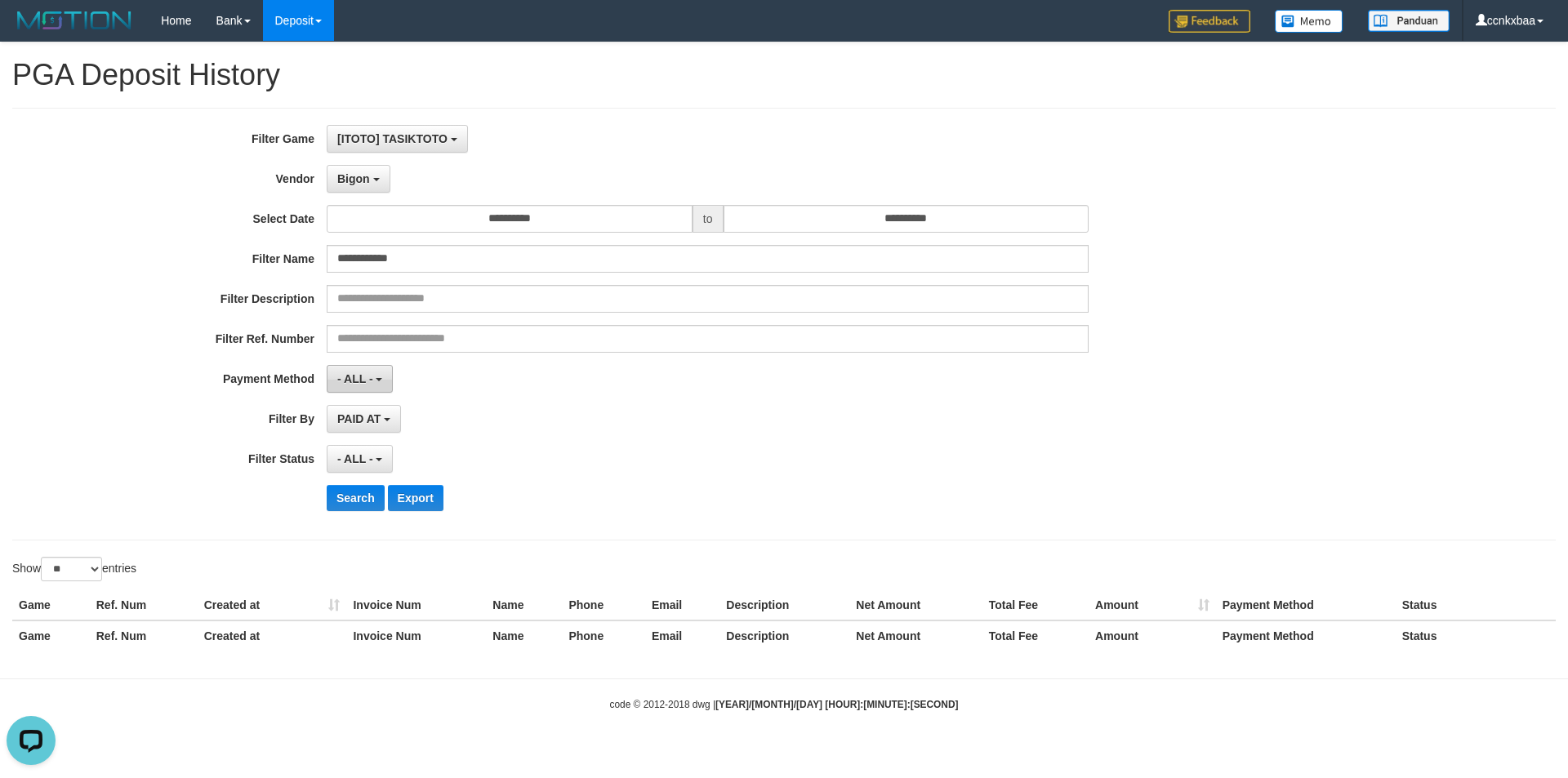 click on "- ALL -" at bounding box center [355, 379] 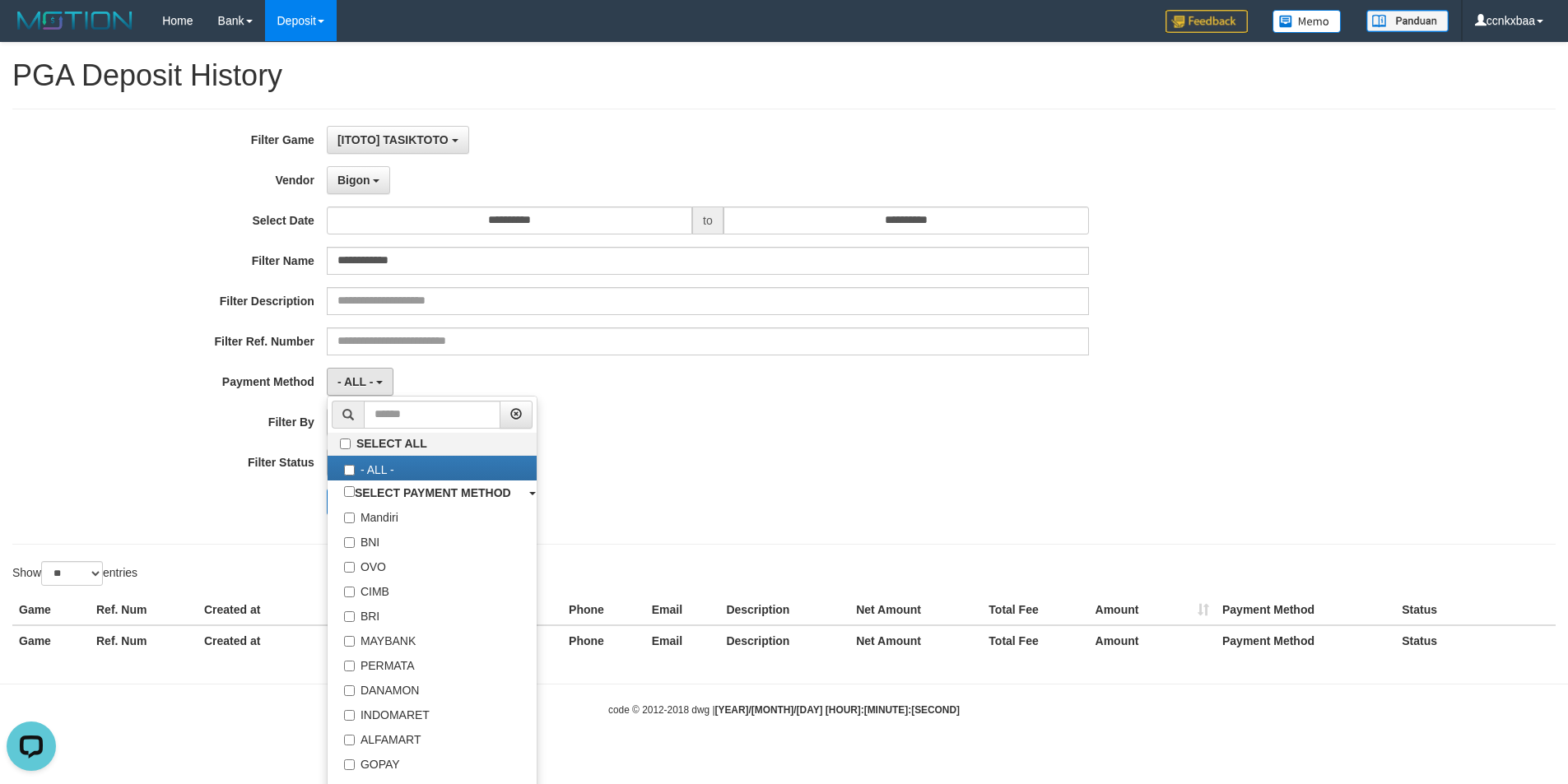 click on "- ALL -    SELECT ALL  - ALL -  SELECT STATUS
PENDING/UNPAID
PAID
CANCELED
EXPIRED" at bounding box center (708, 462) 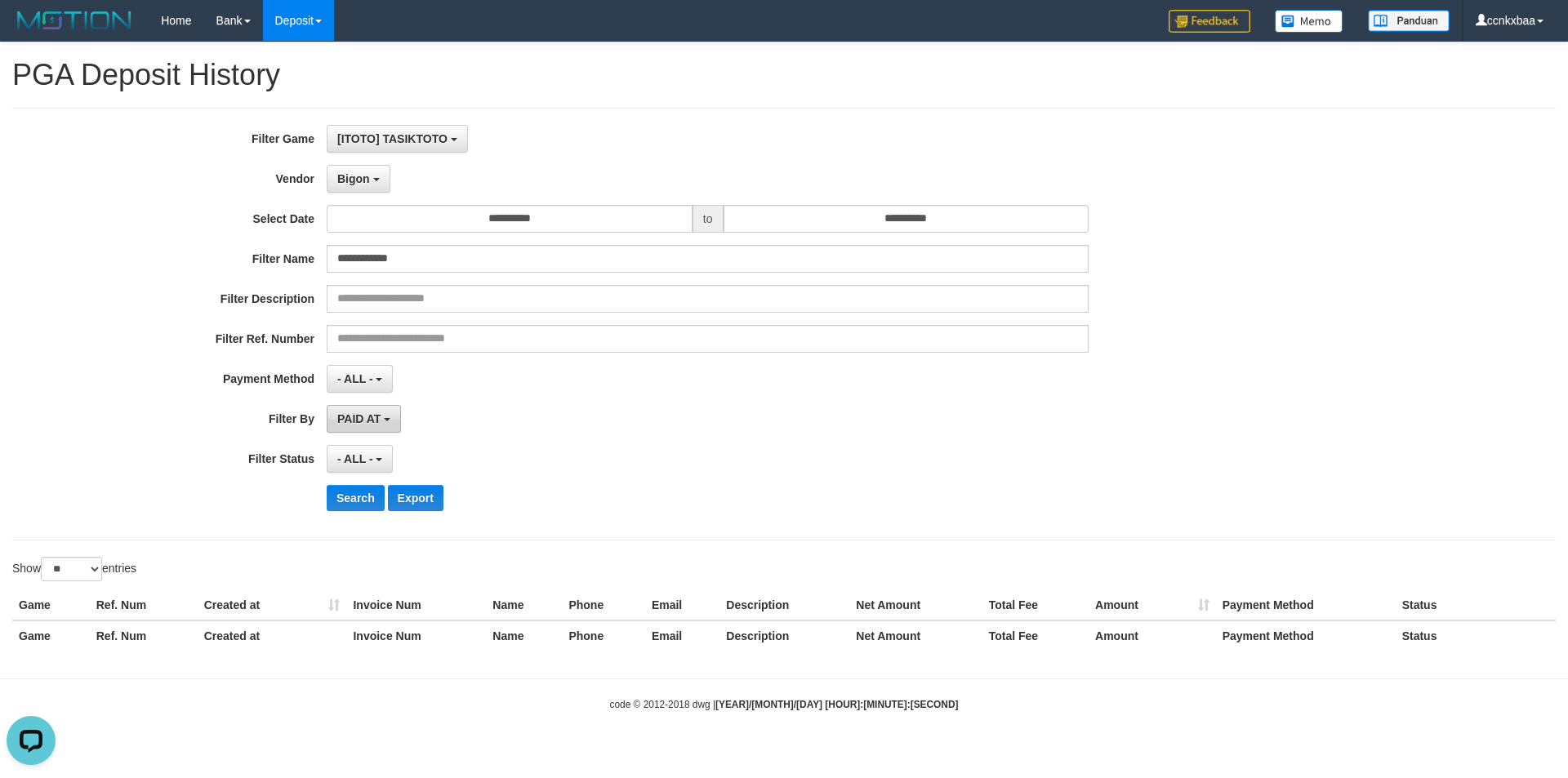 click on "PAID AT" at bounding box center [363, 419] 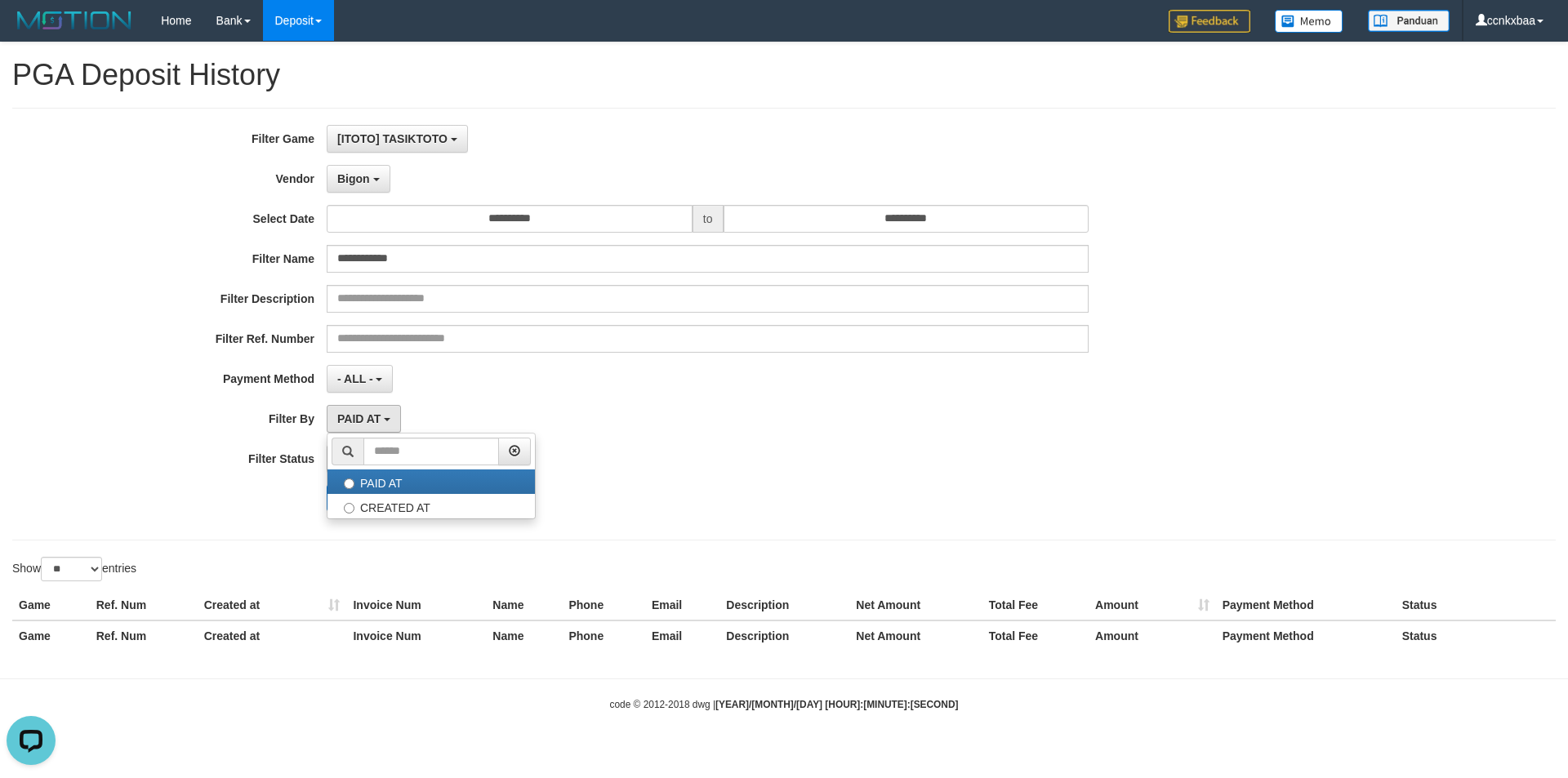 click on "**********" at bounding box center (653, 324) 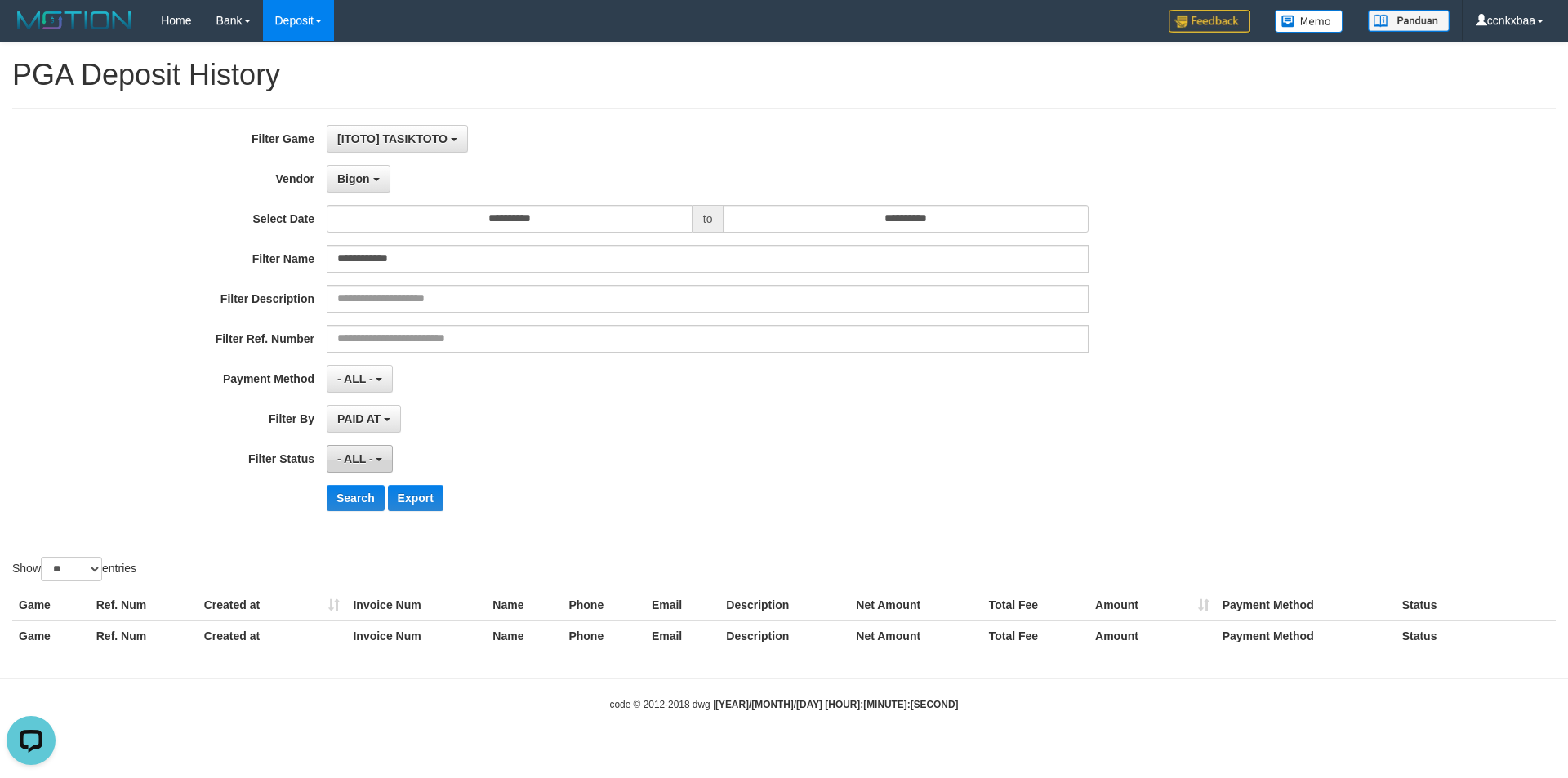 click on "- ALL -" at bounding box center [359, 459] 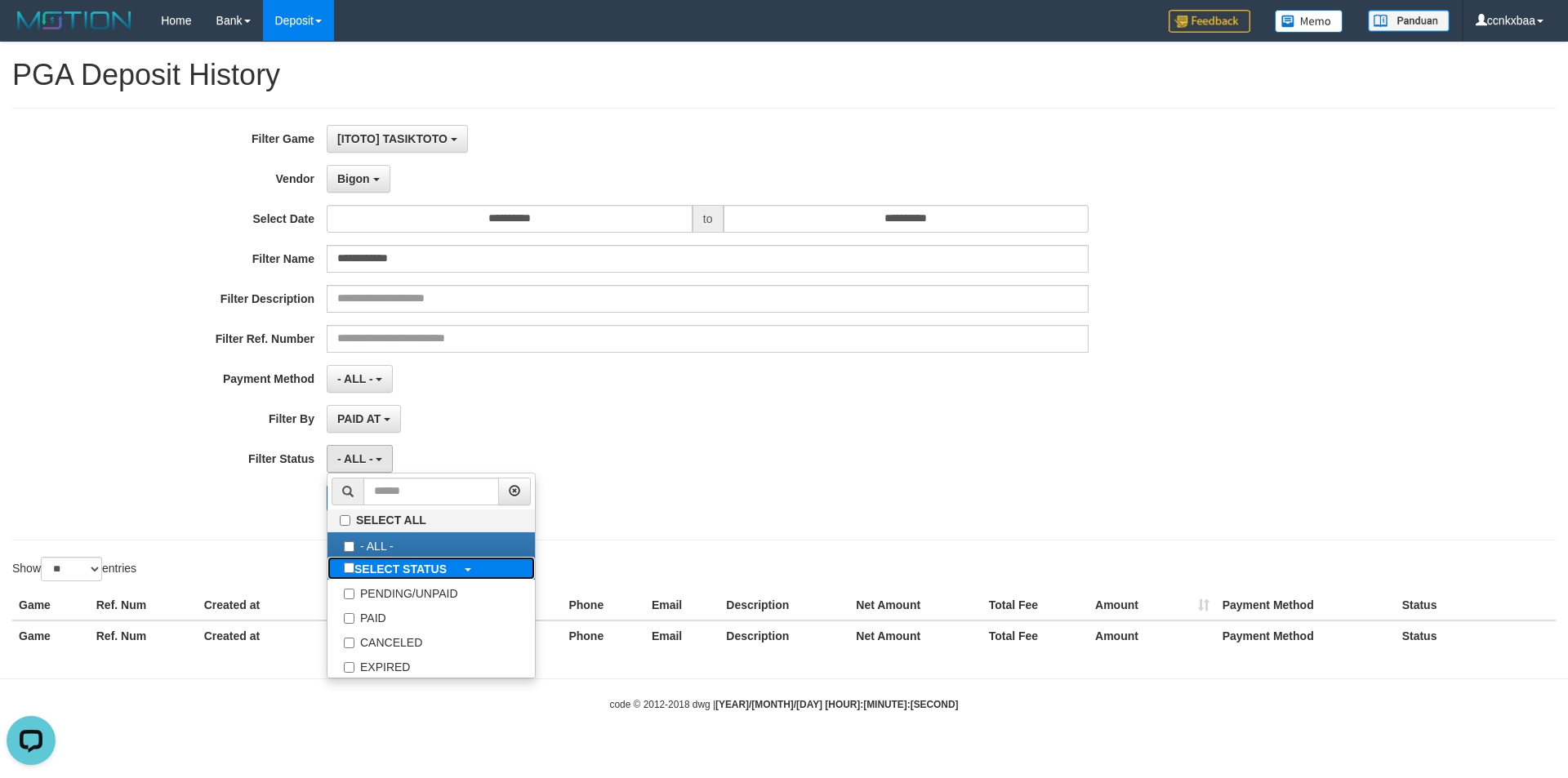 click on "SELECT STATUS" at bounding box center [400, 569] 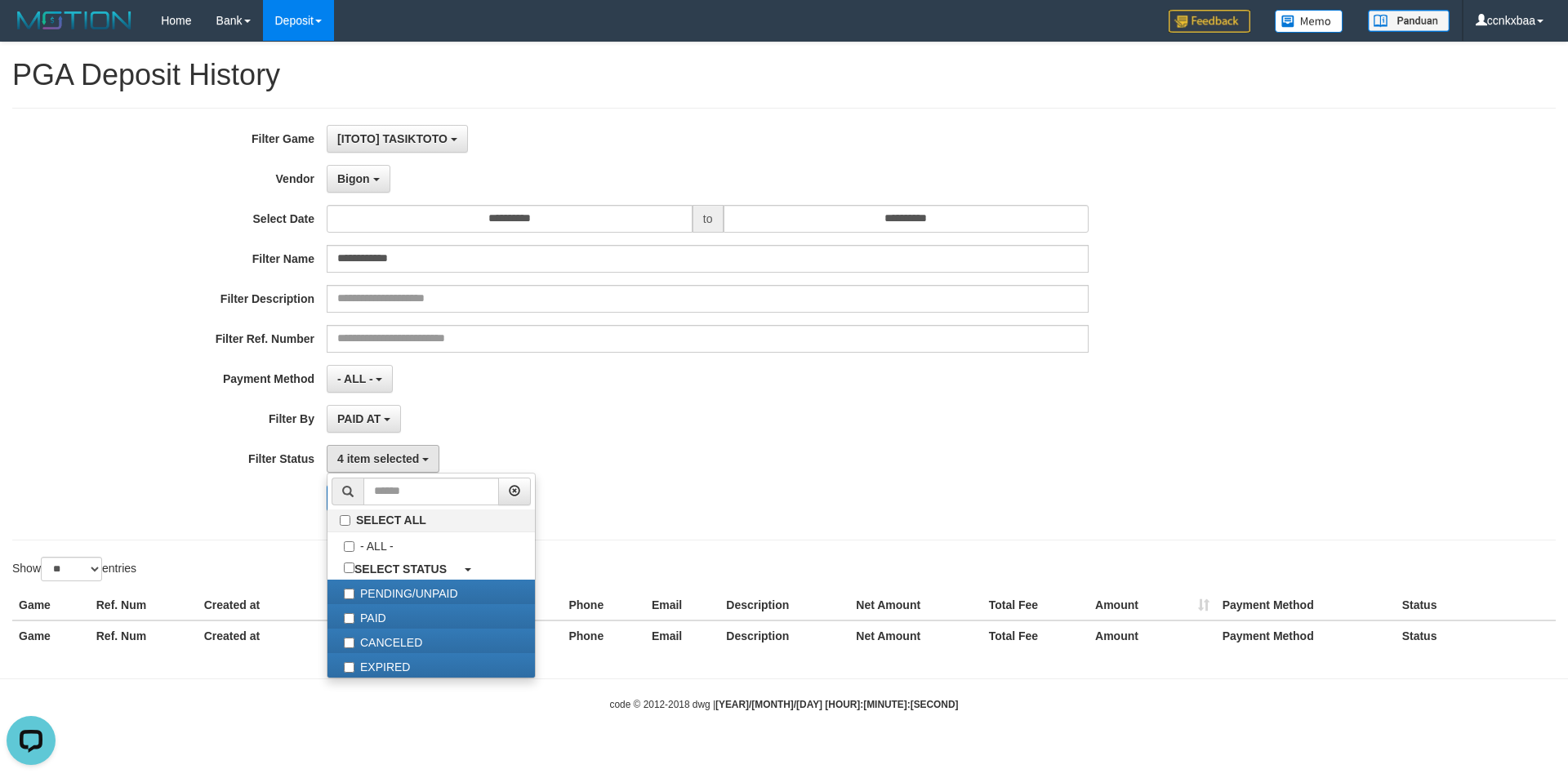 click on "PAID AT
PAID AT
CREATED AT" at bounding box center (707, 419) 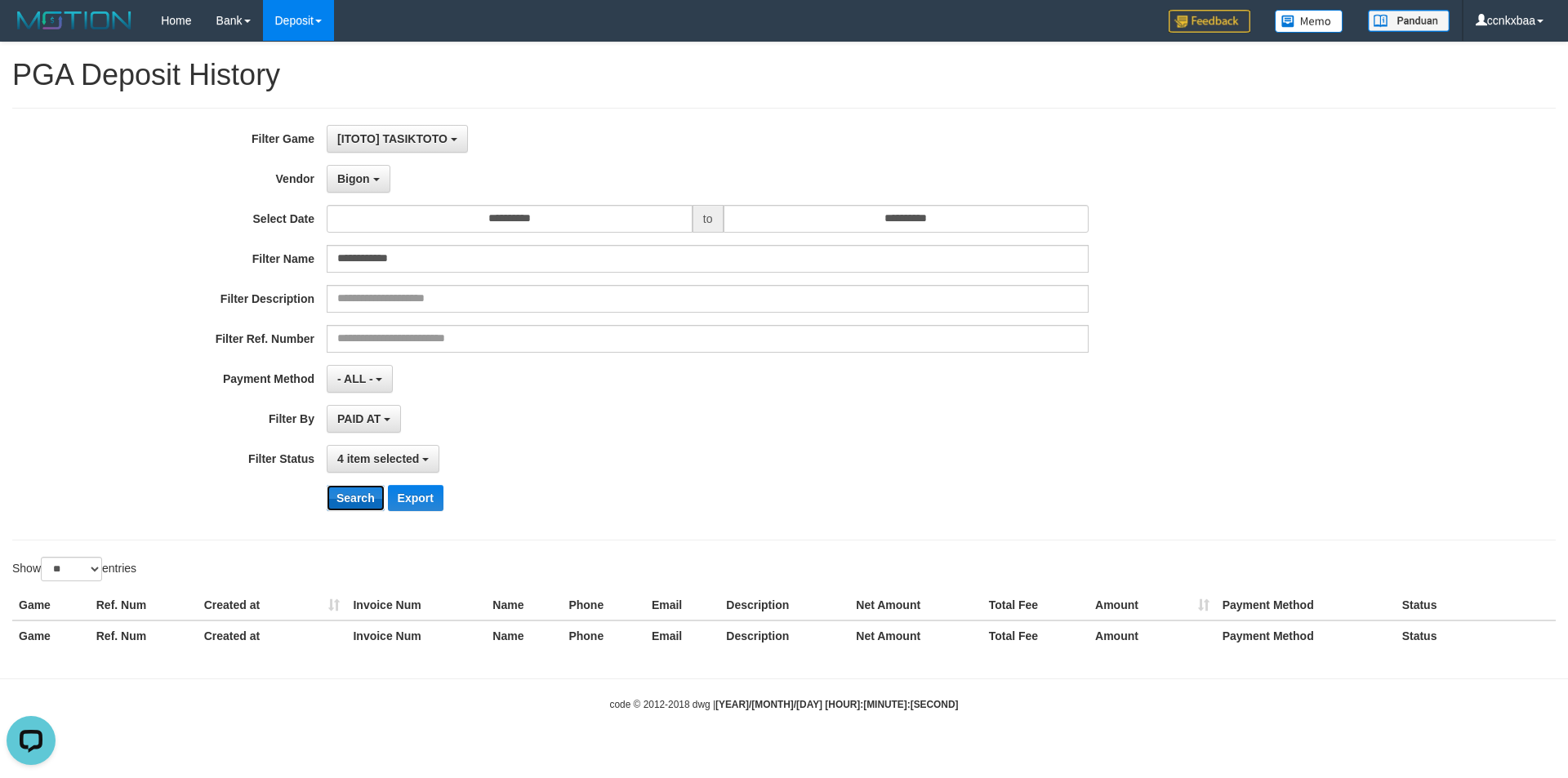 click on "Search" at bounding box center (355, 498) 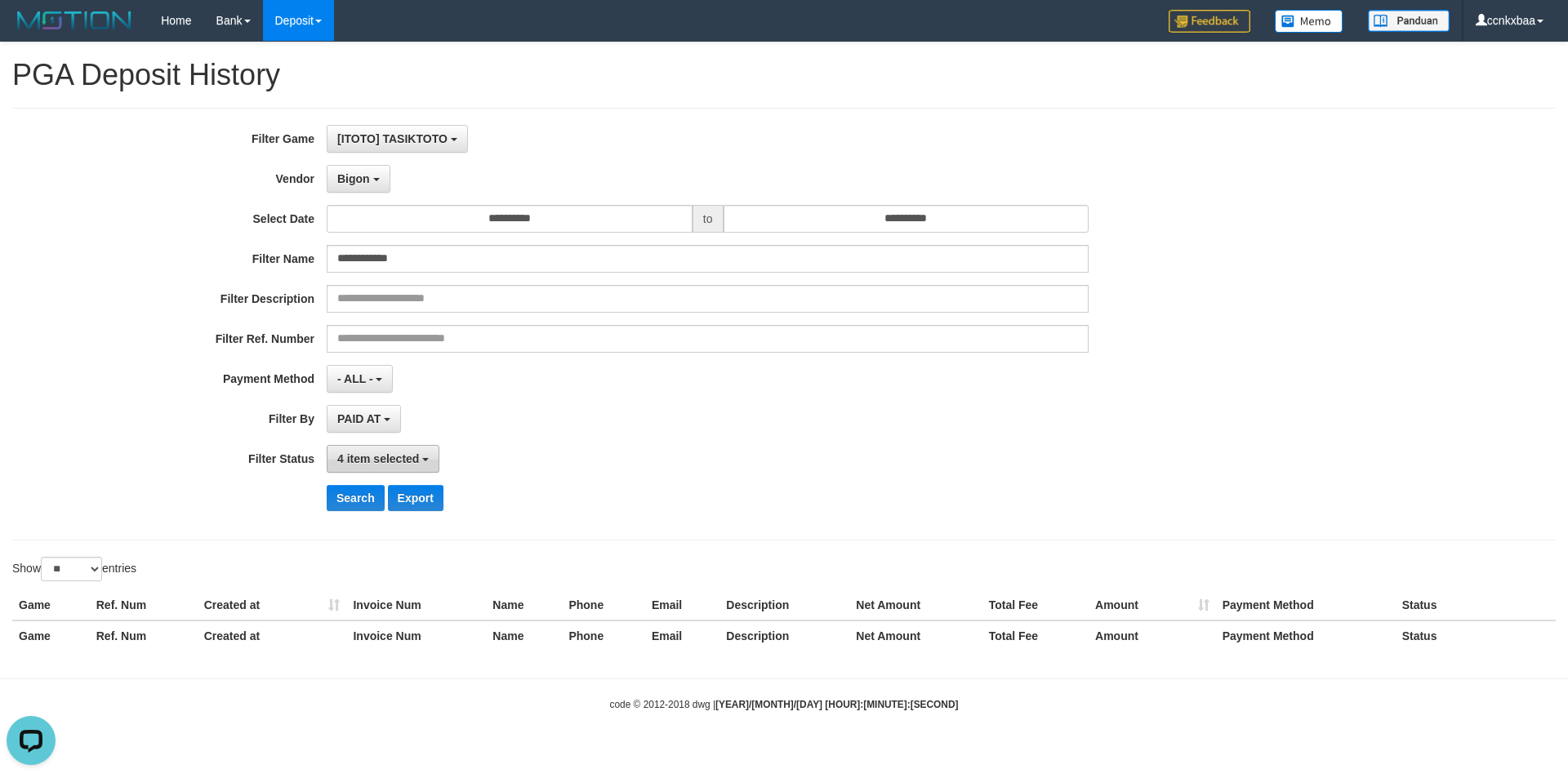 click on "4 item selected" at bounding box center (383, 459) 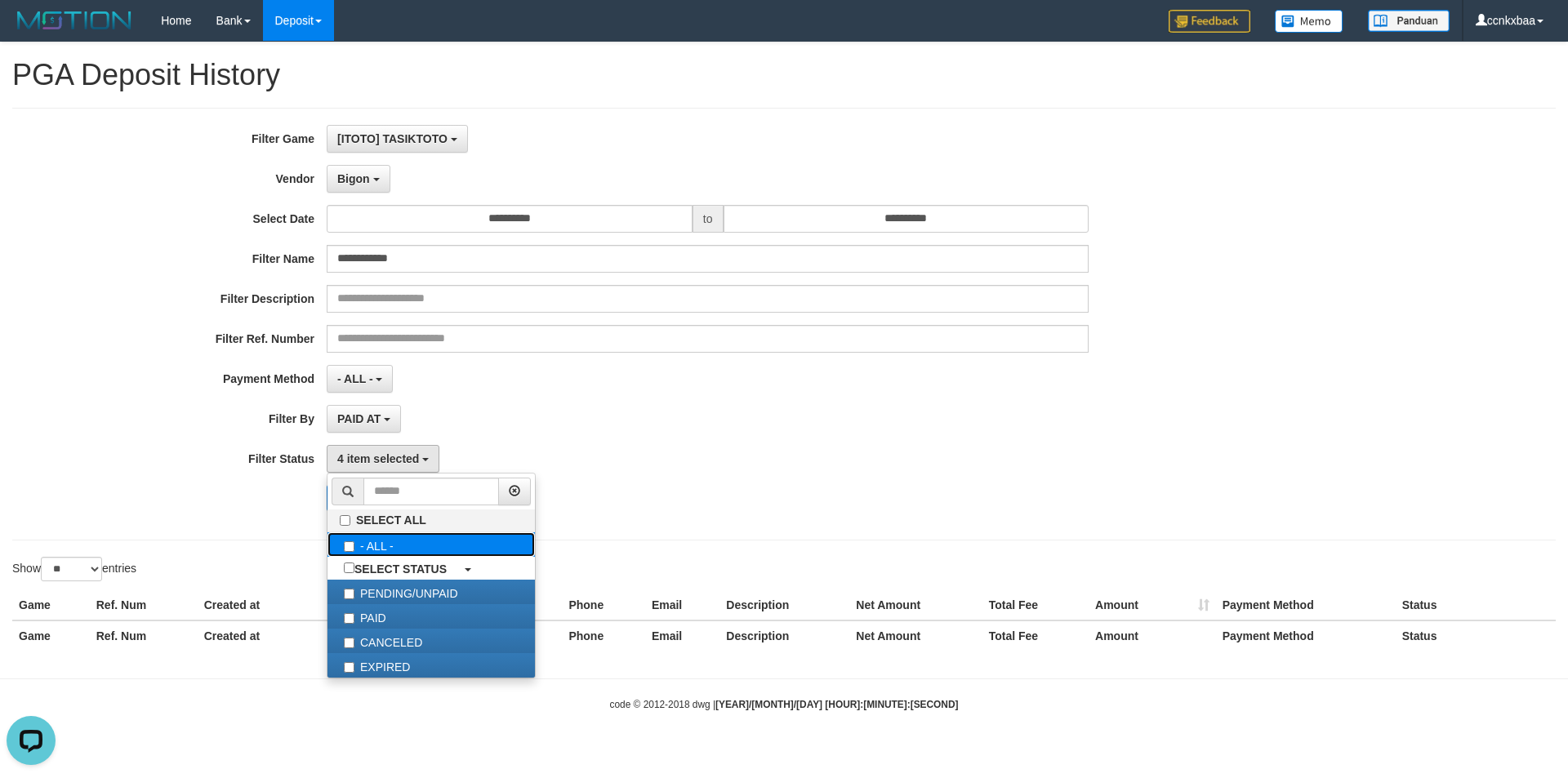 click on "- ALL -" at bounding box center (431, 545) 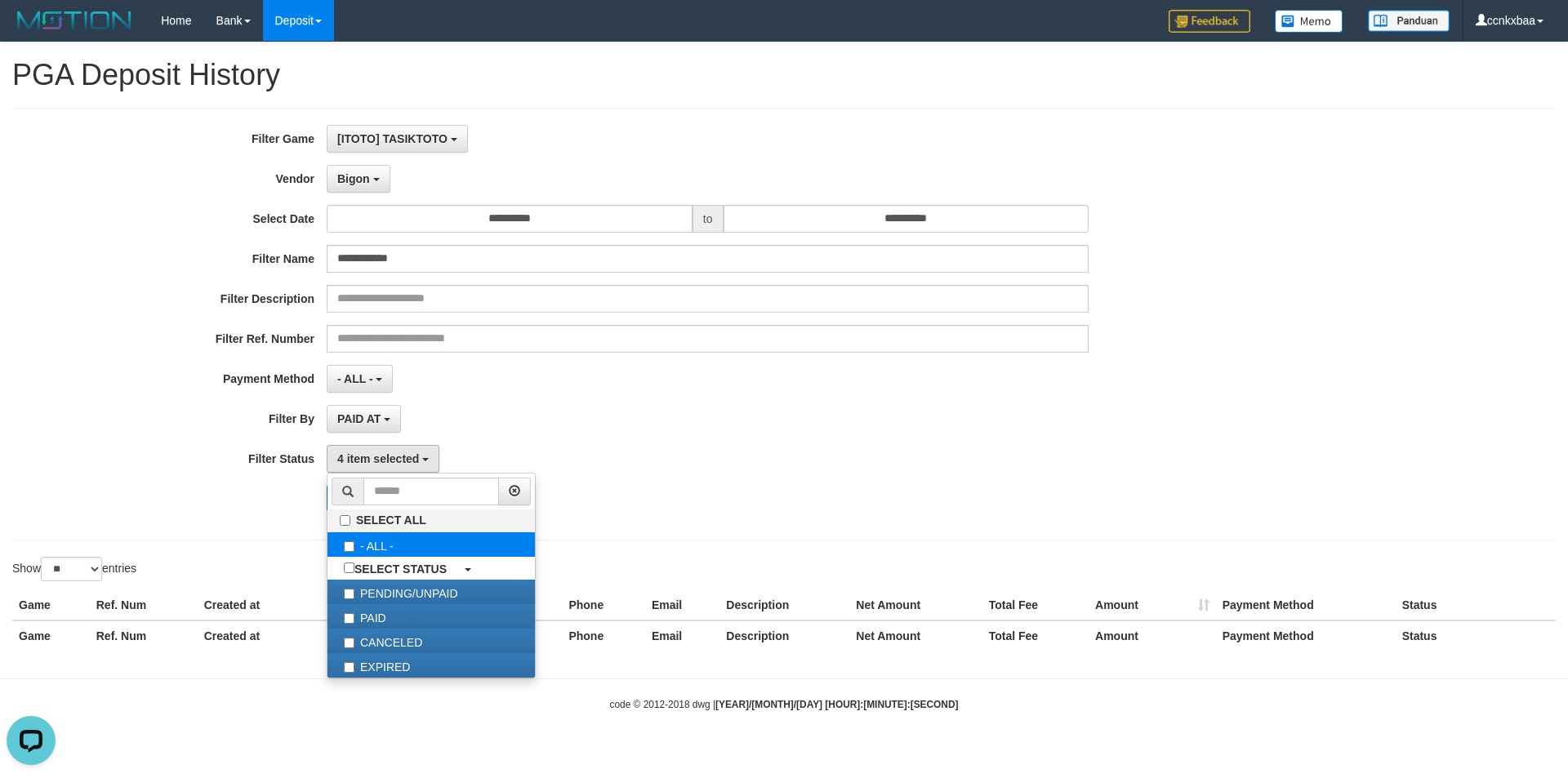 select on "***" 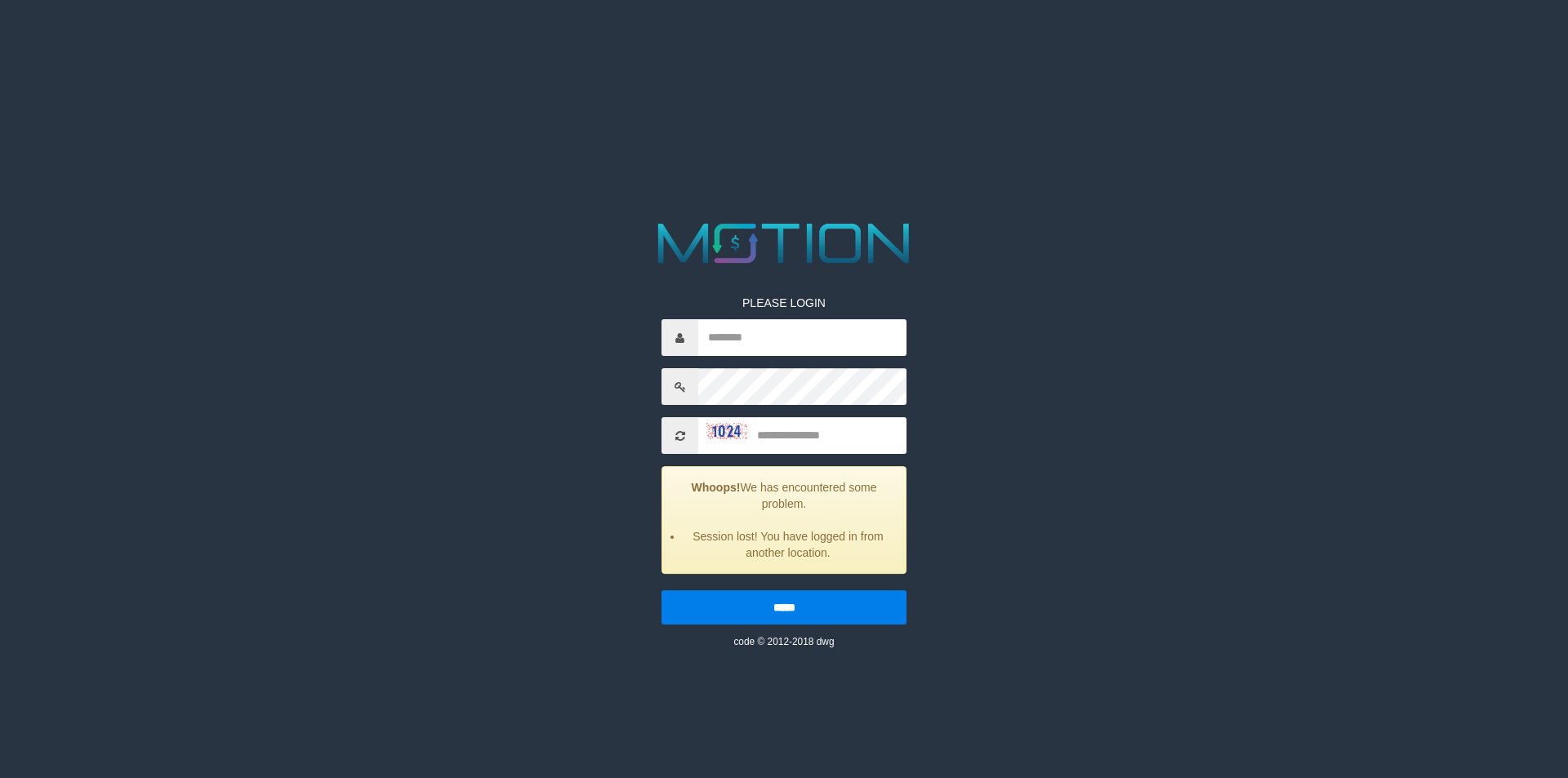 scroll, scrollTop: 0, scrollLeft: 0, axis: both 